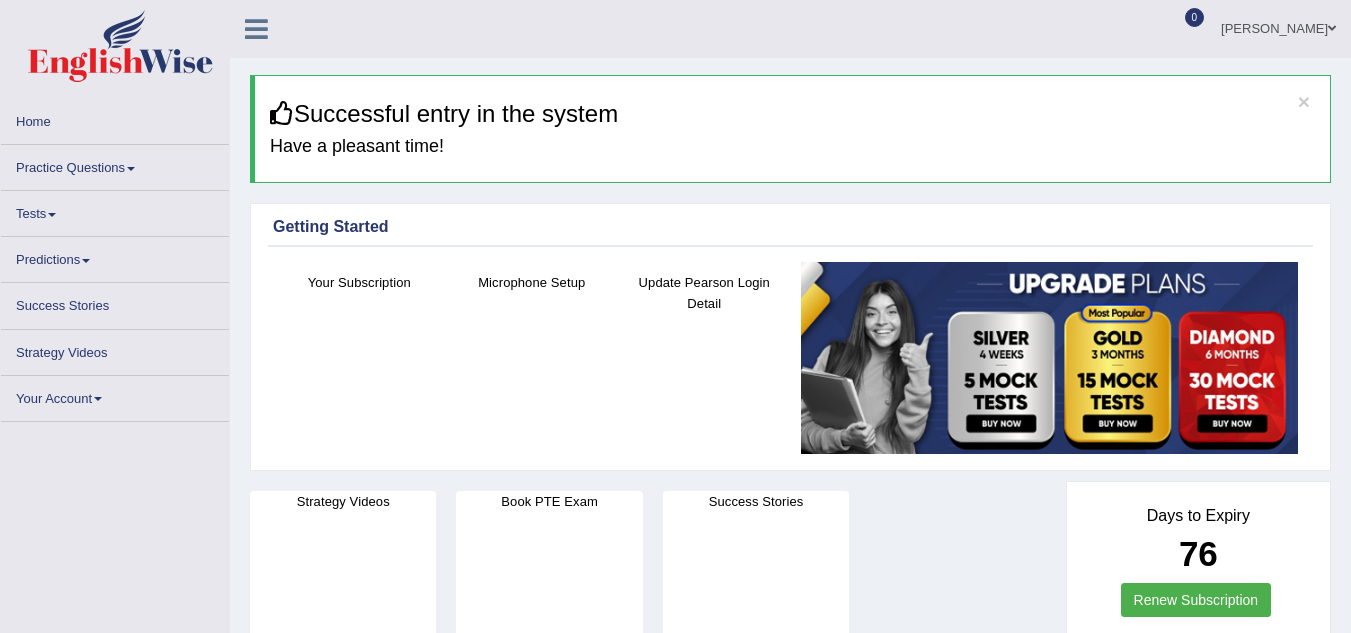scroll, scrollTop: 0, scrollLeft: 0, axis: both 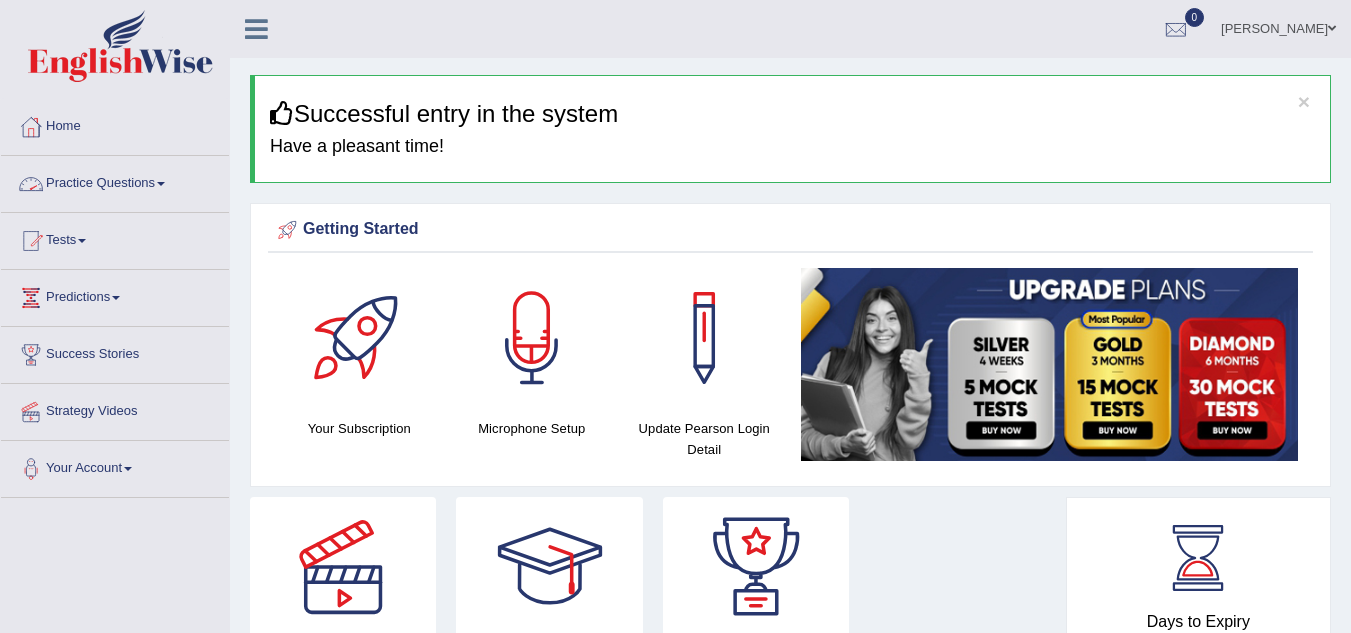 click on "Practice Questions" at bounding box center [115, 181] 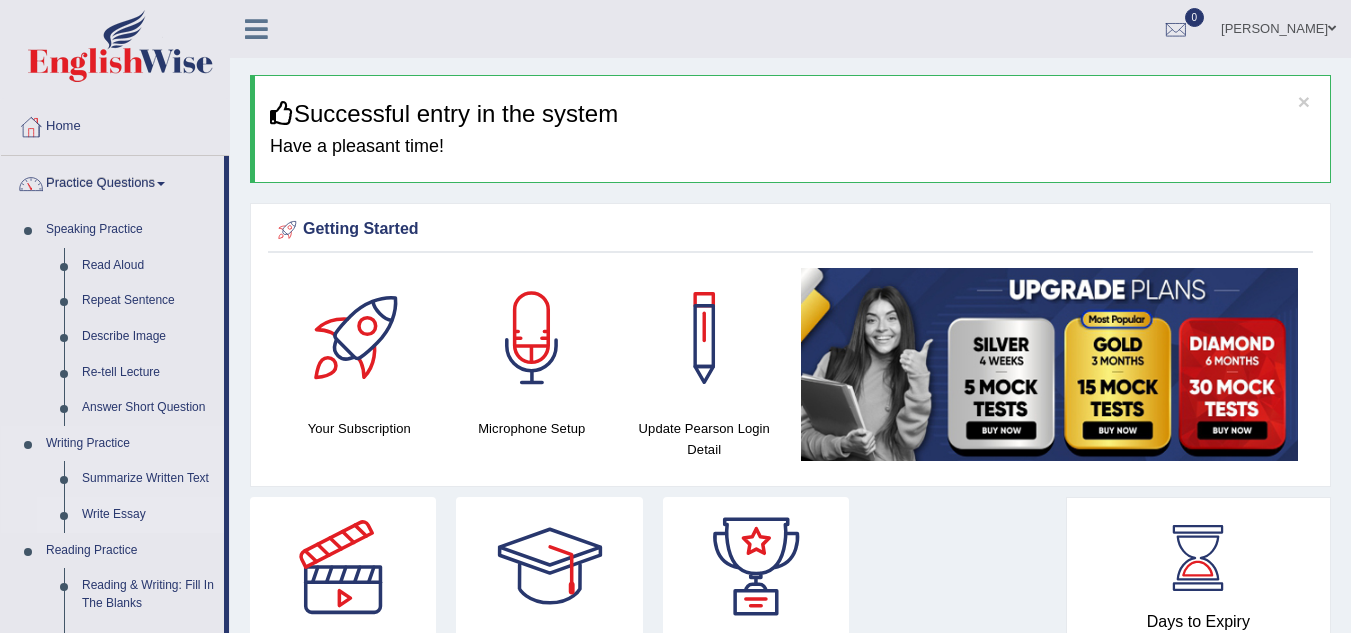 click on "Write Essay" at bounding box center [148, 515] 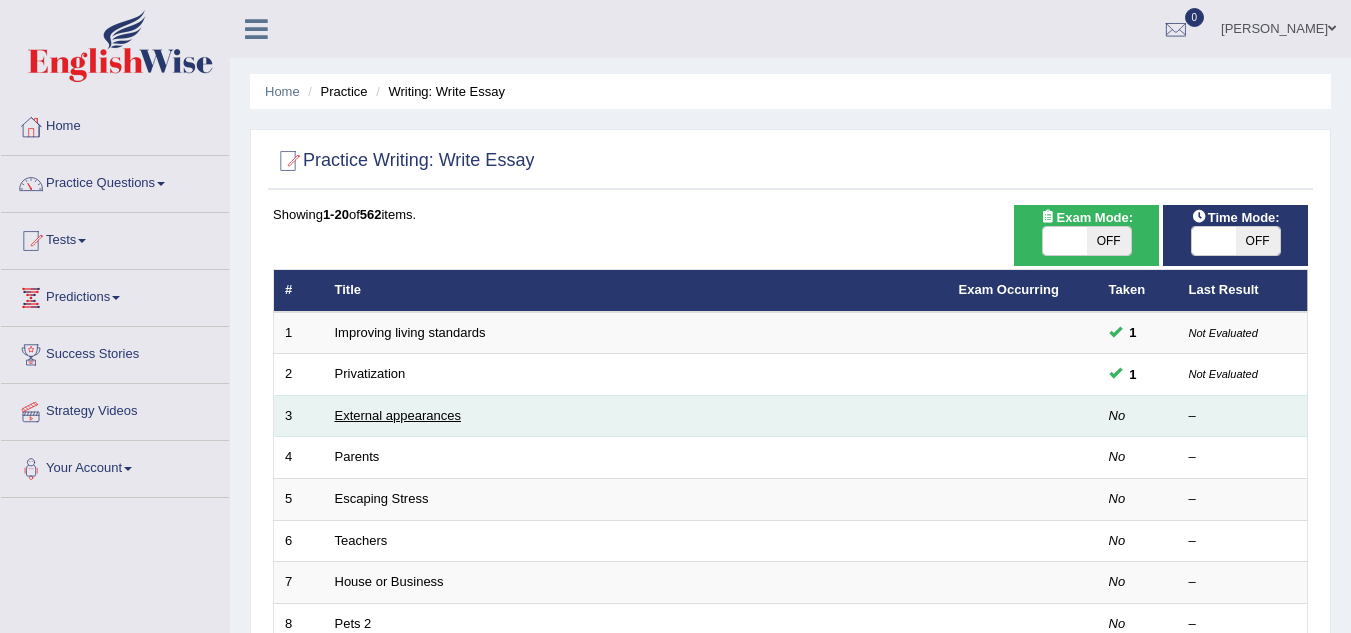 scroll, scrollTop: 0, scrollLeft: 0, axis: both 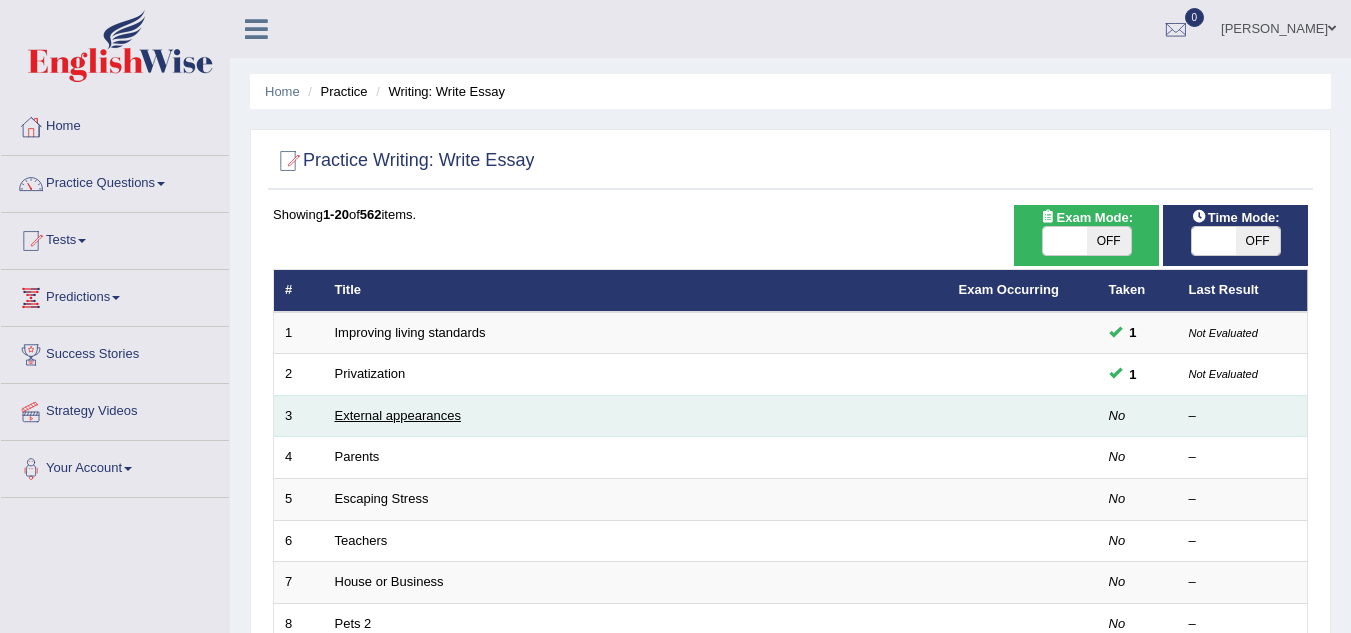 click on "External appearances" at bounding box center (398, 415) 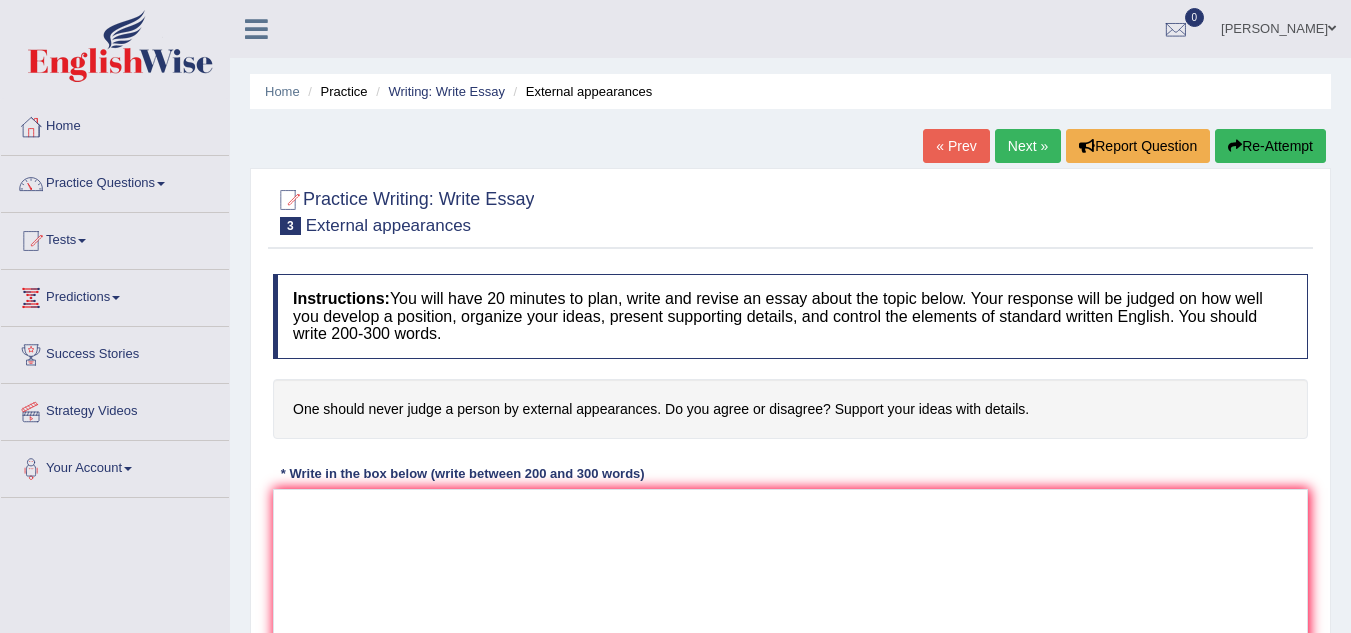 scroll, scrollTop: 0, scrollLeft: 0, axis: both 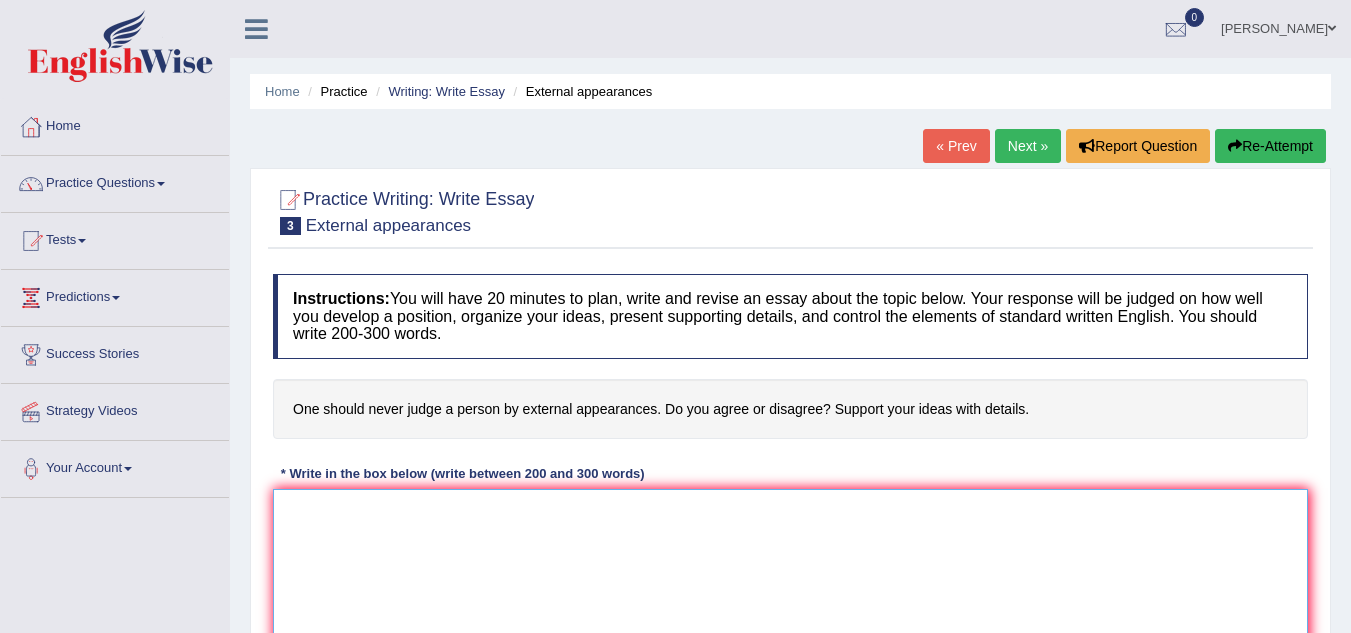 click at bounding box center (790, 586) 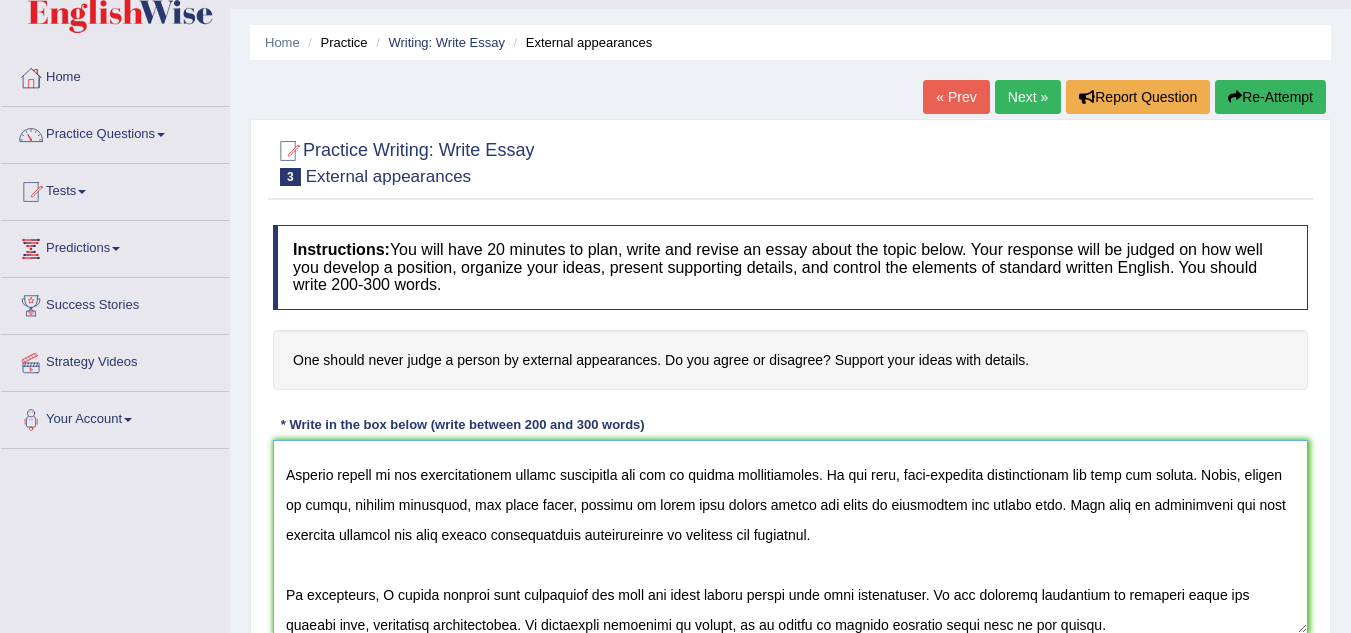 scroll, scrollTop: 240, scrollLeft: 0, axis: vertical 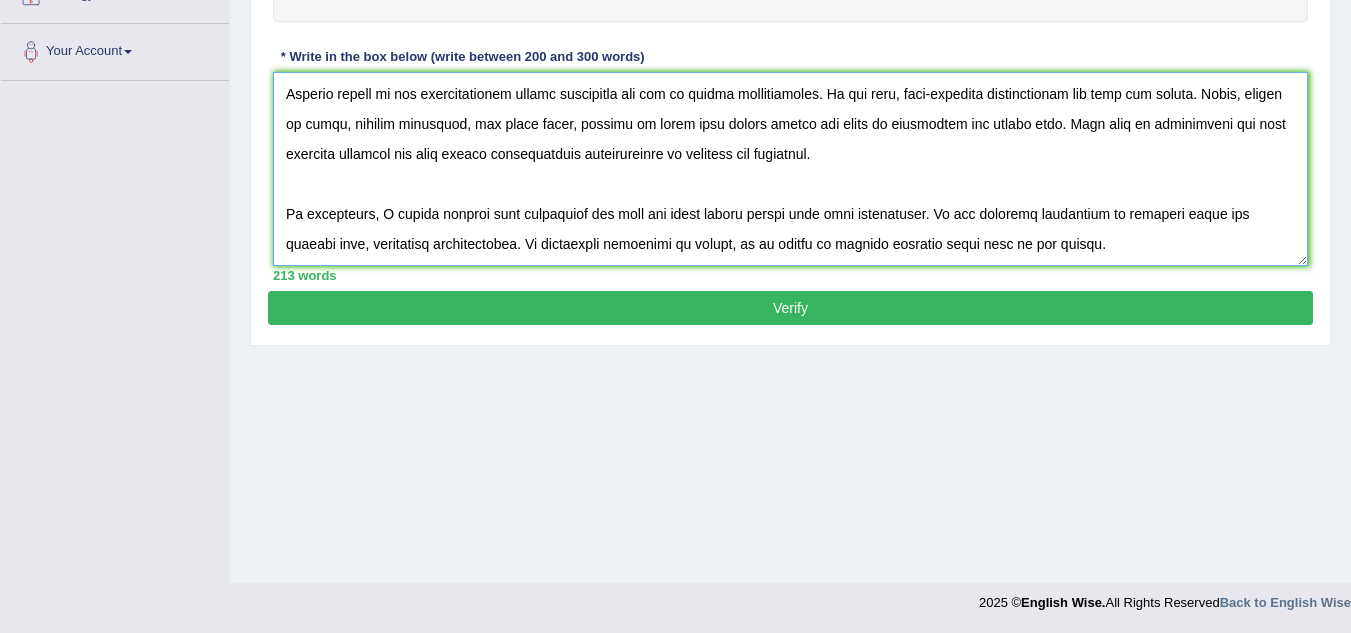 type on "It is often argued that technological advancements have made life more complex instead of simplifying it. I strongly disagree with this statement. In my view, technology has significantly enhanced convenience, productivity, and access to information. This essay will argue that technology improves efficiency in everyday tasks and enhances communication globally.
One of the main reasons I disagree is that technology has streamlined daily routines. From smart home devices that automate chores to mobile banking that eliminates long queues, technology saves both time and effort. For instance, people can now shop online, pay bills, or schedule appointments within minutes using apps. Such innovations reduce human workload and simplify life.
Another reason is the transformative effect technology has had on global communication. In the past, long-distance communication was slow and costly. Today, thanks to email, instant messaging, and video calls, staying in touch with people across the world is effortless and a..." 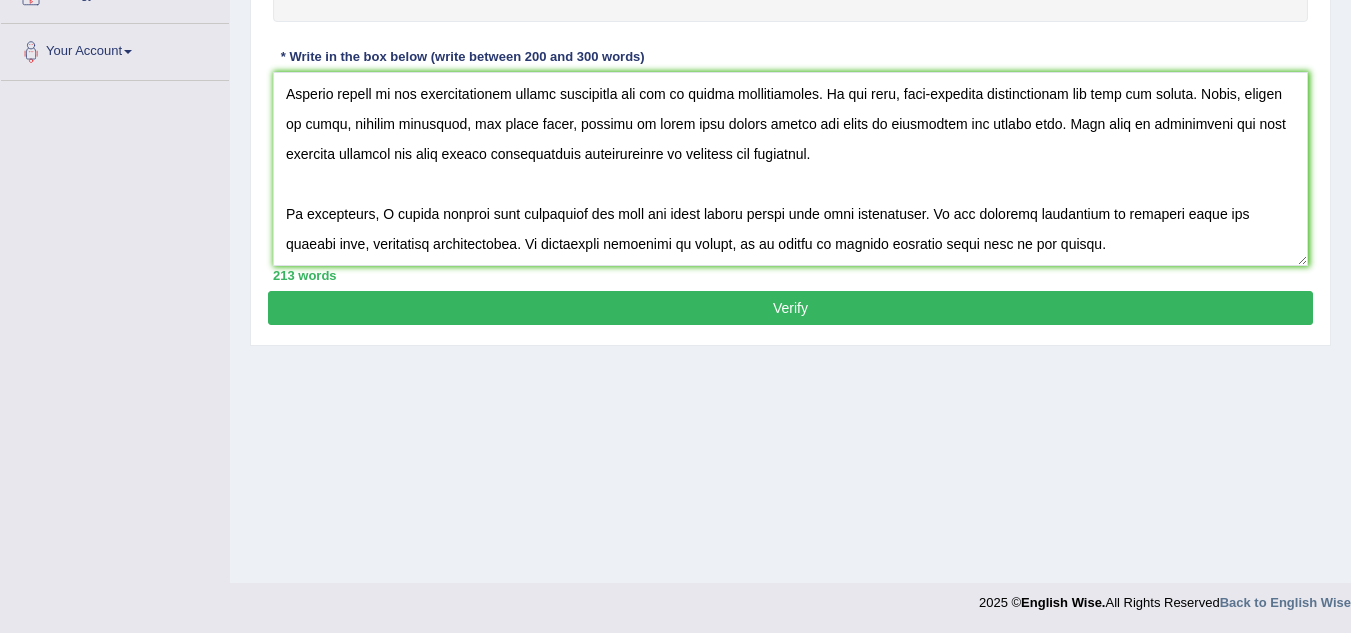 click on "Verify" at bounding box center (790, 308) 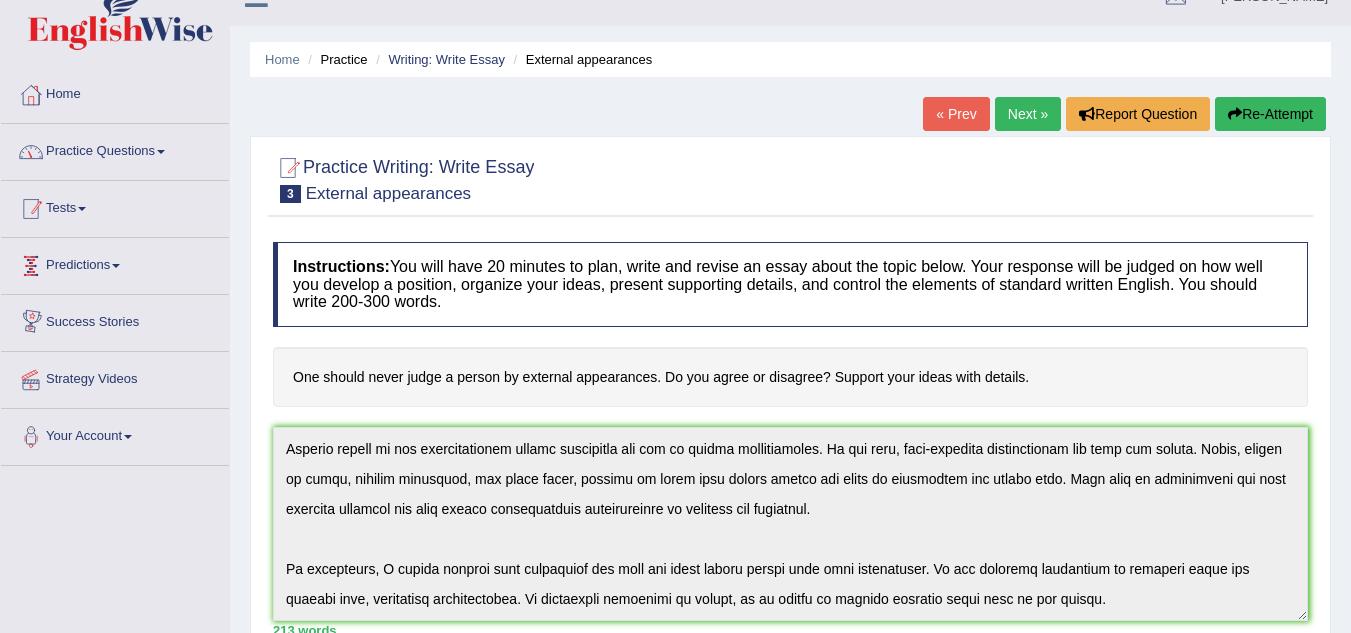scroll, scrollTop: 0, scrollLeft: 0, axis: both 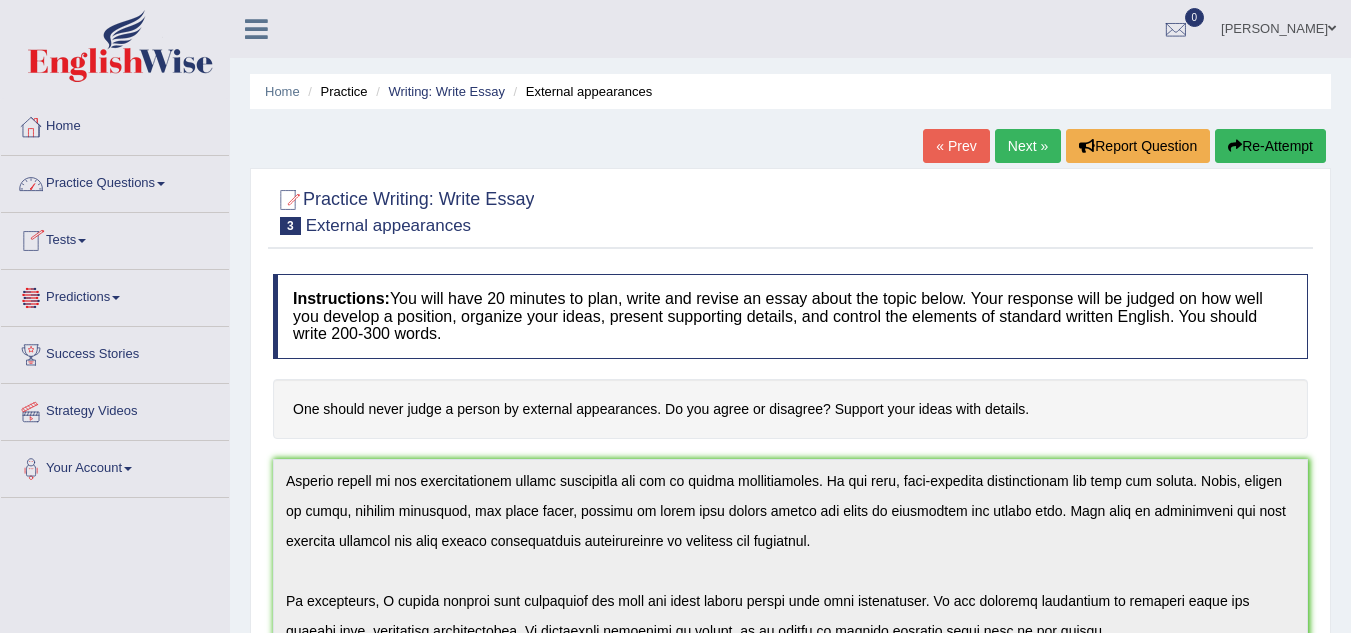 click on "Practice Questions" at bounding box center [115, 181] 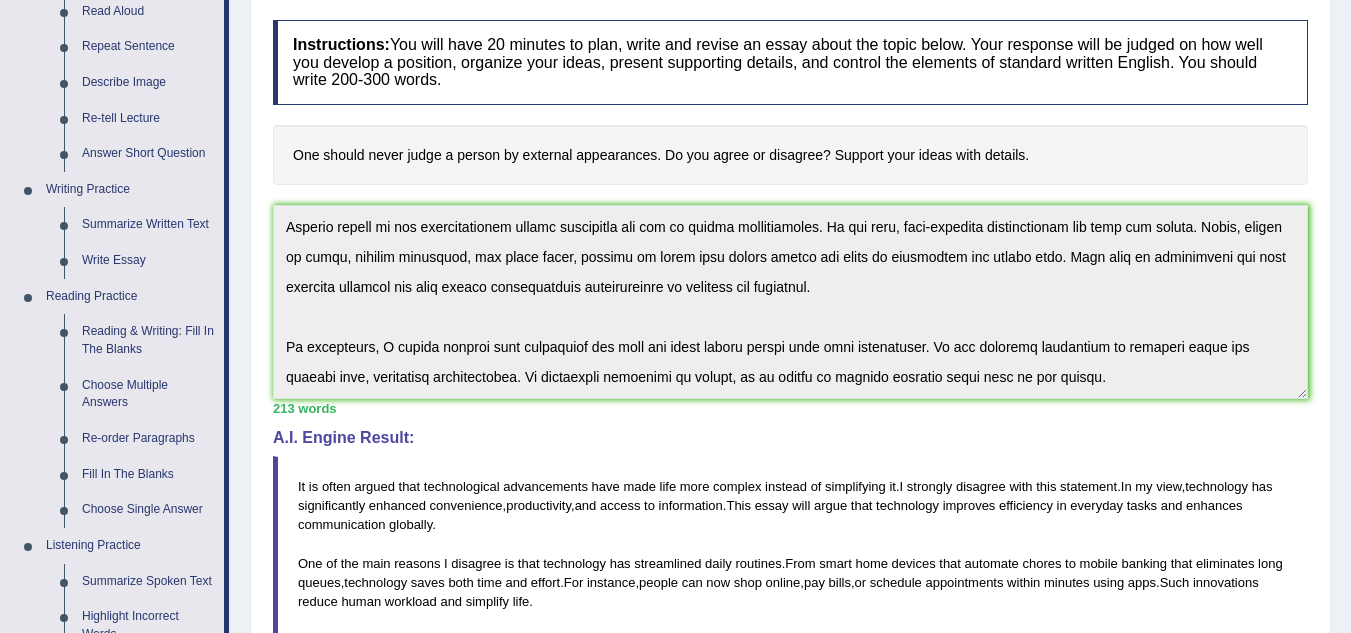 scroll, scrollTop: 255, scrollLeft: 0, axis: vertical 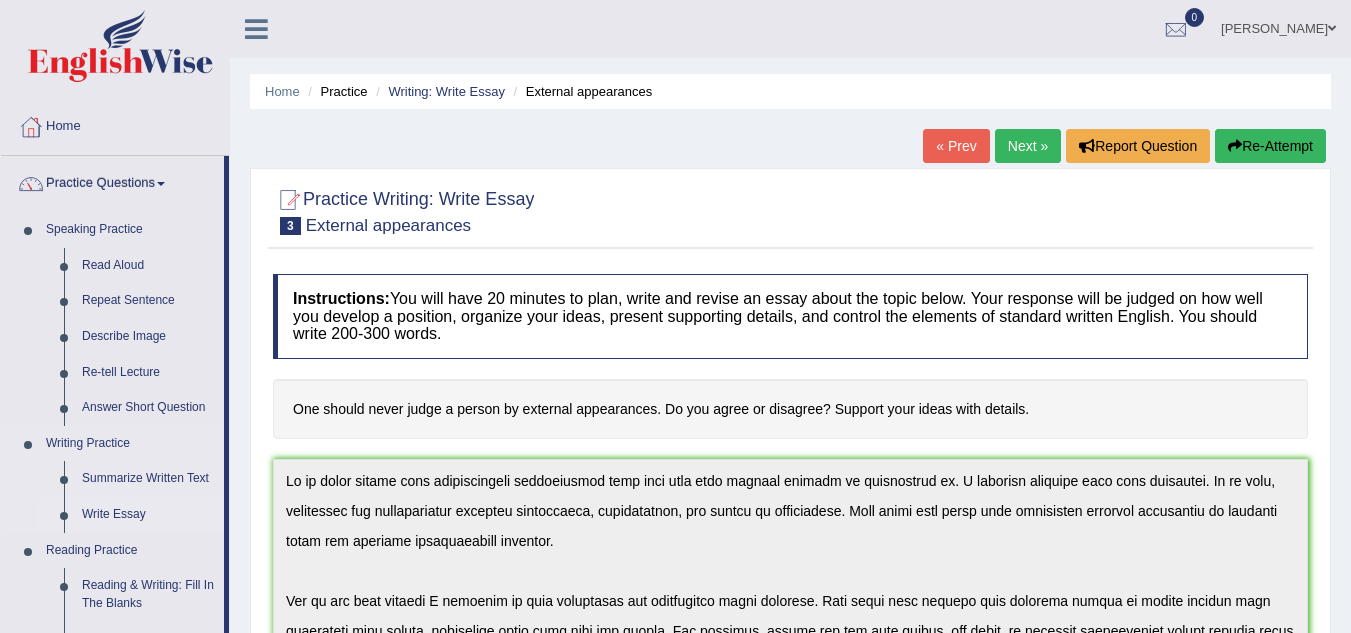 click on "Write Essay" at bounding box center [148, 515] 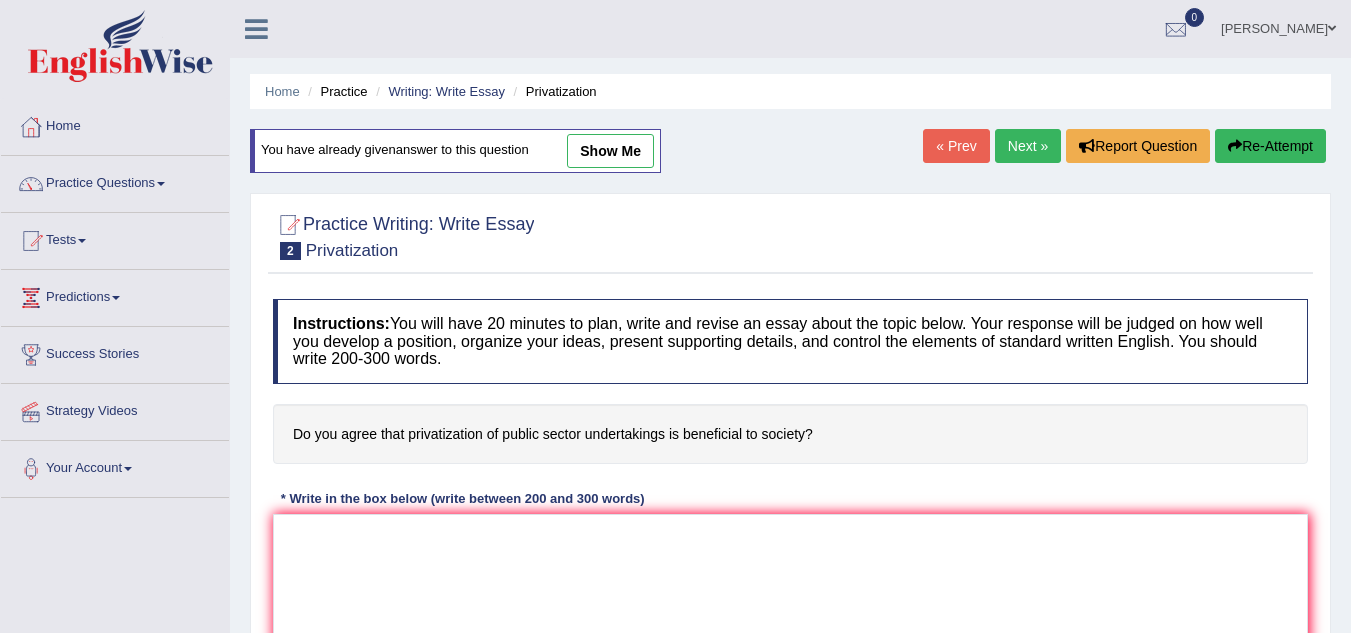 scroll, scrollTop: 159, scrollLeft: 0, axis: vertical 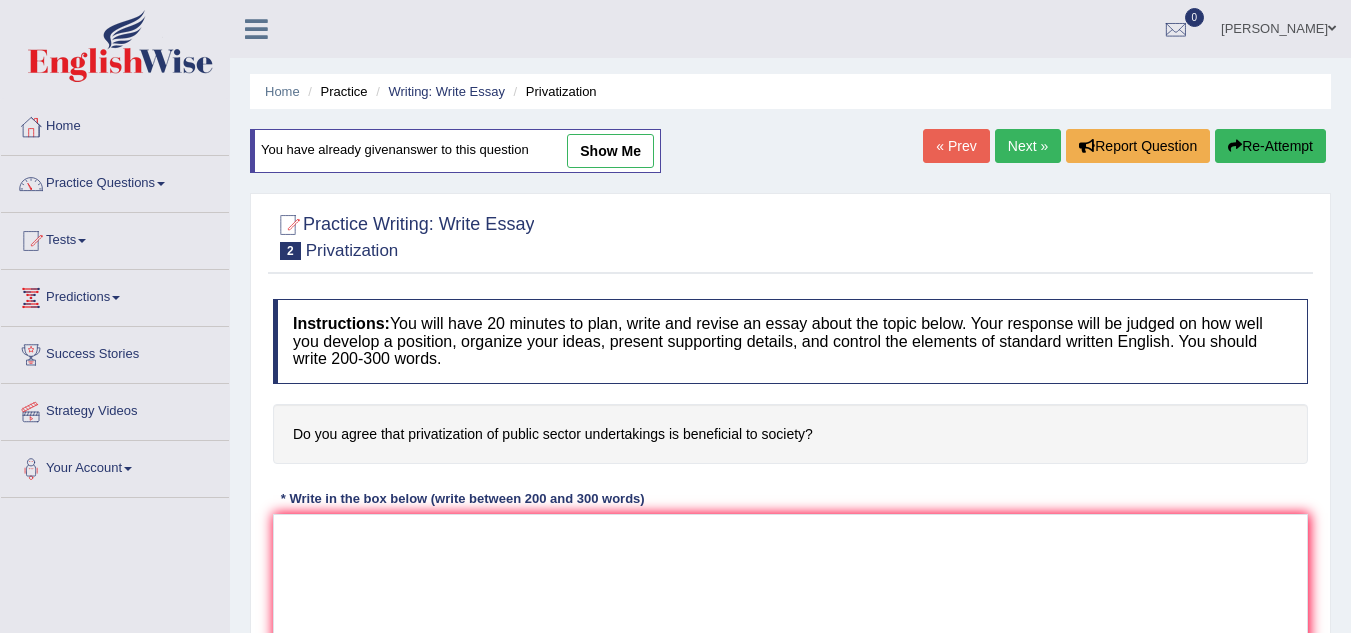 click on "show me" at bounding box center (610, 151) 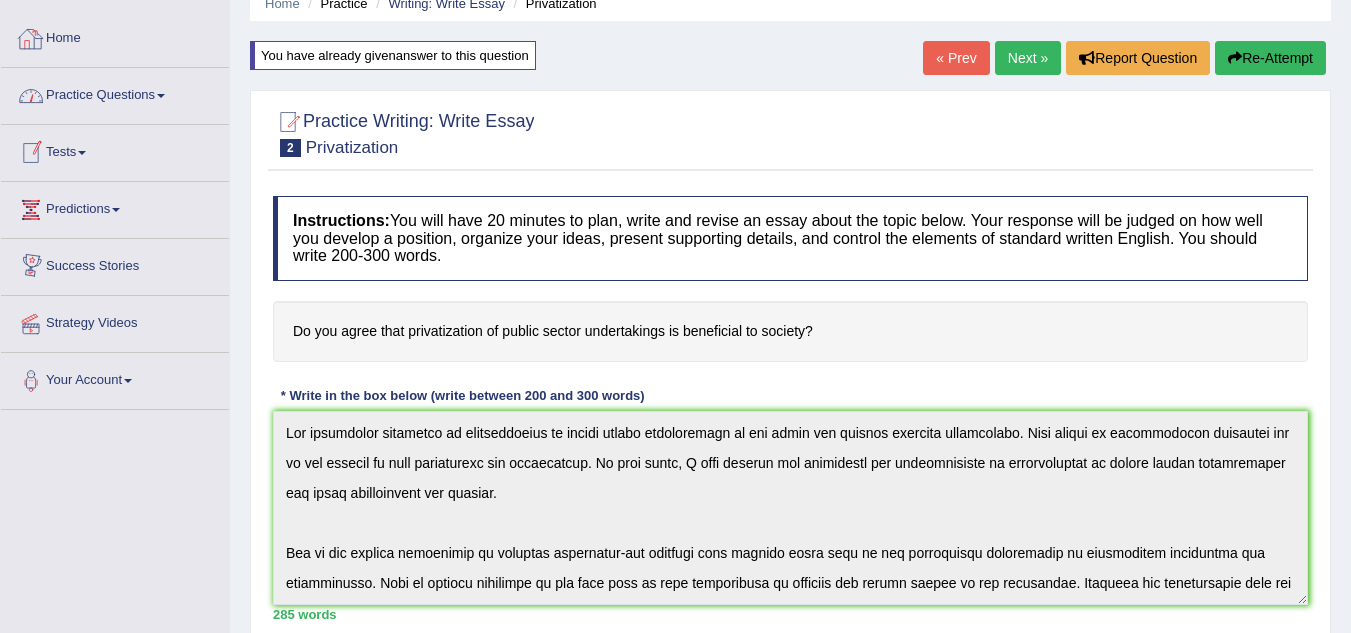 scroll, scrollTop: 87, scrollLeft: 0, axis: vertical 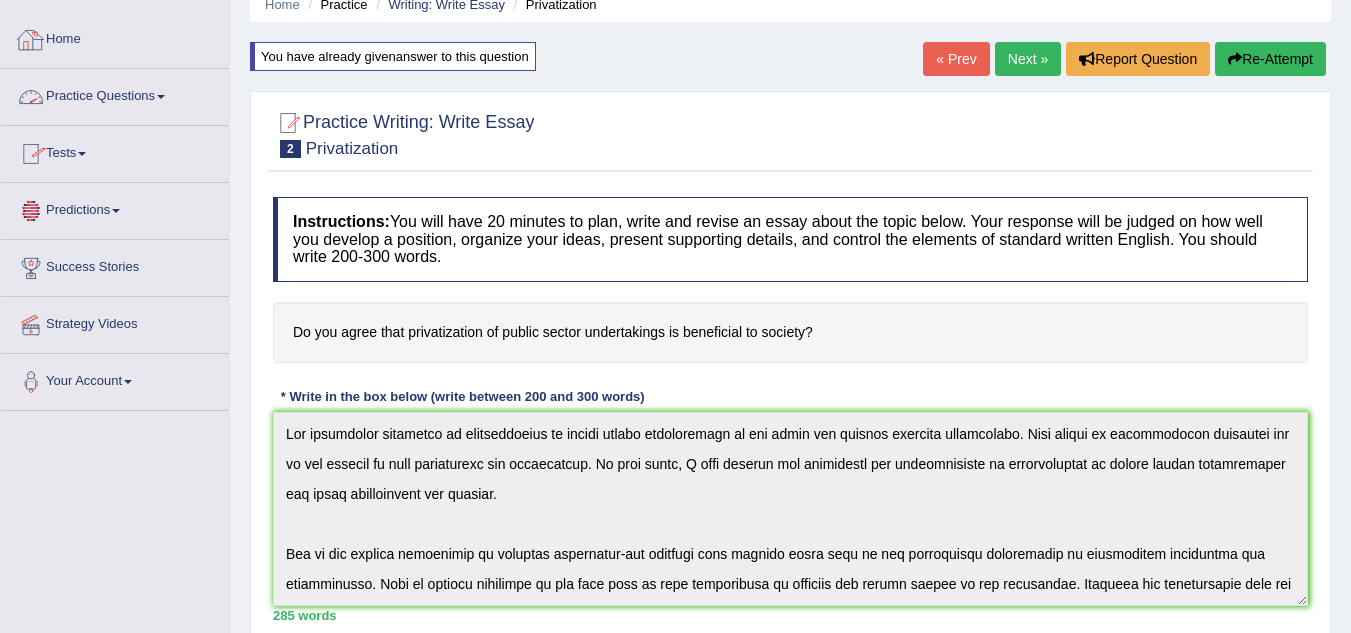 click on "Practice Questions" at bounding box center [115, 94] 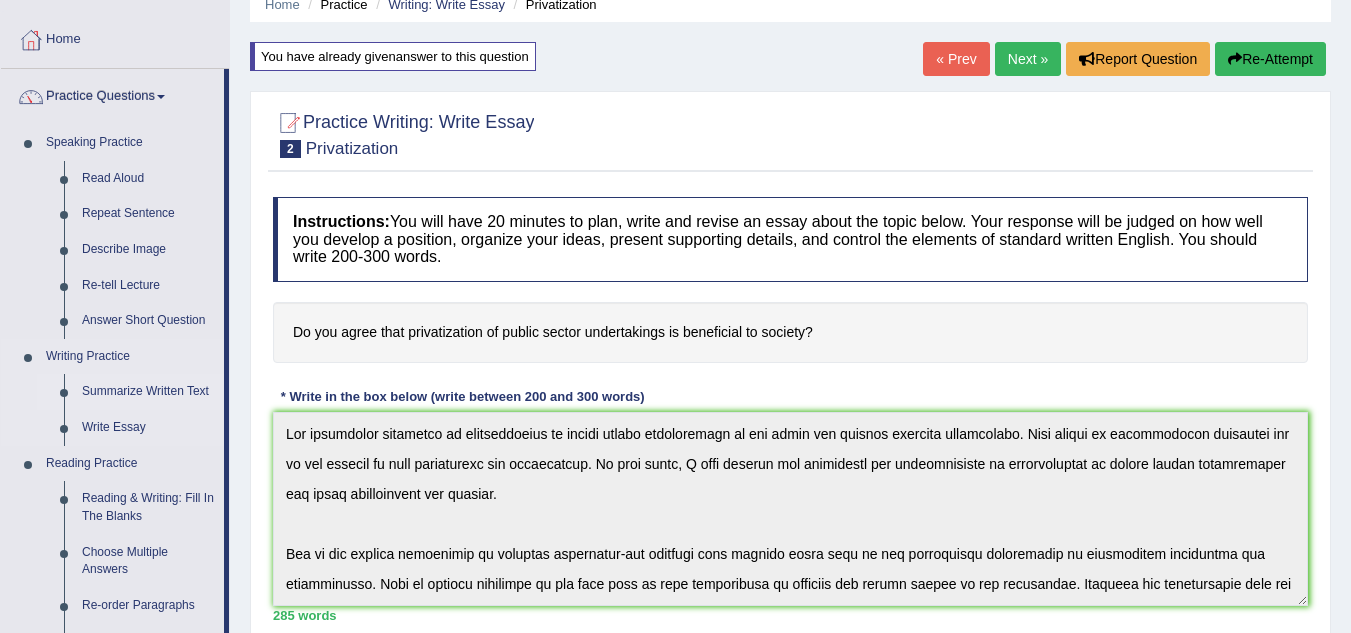 click on "Summarize Written Text" at bounding box center [148, 392] 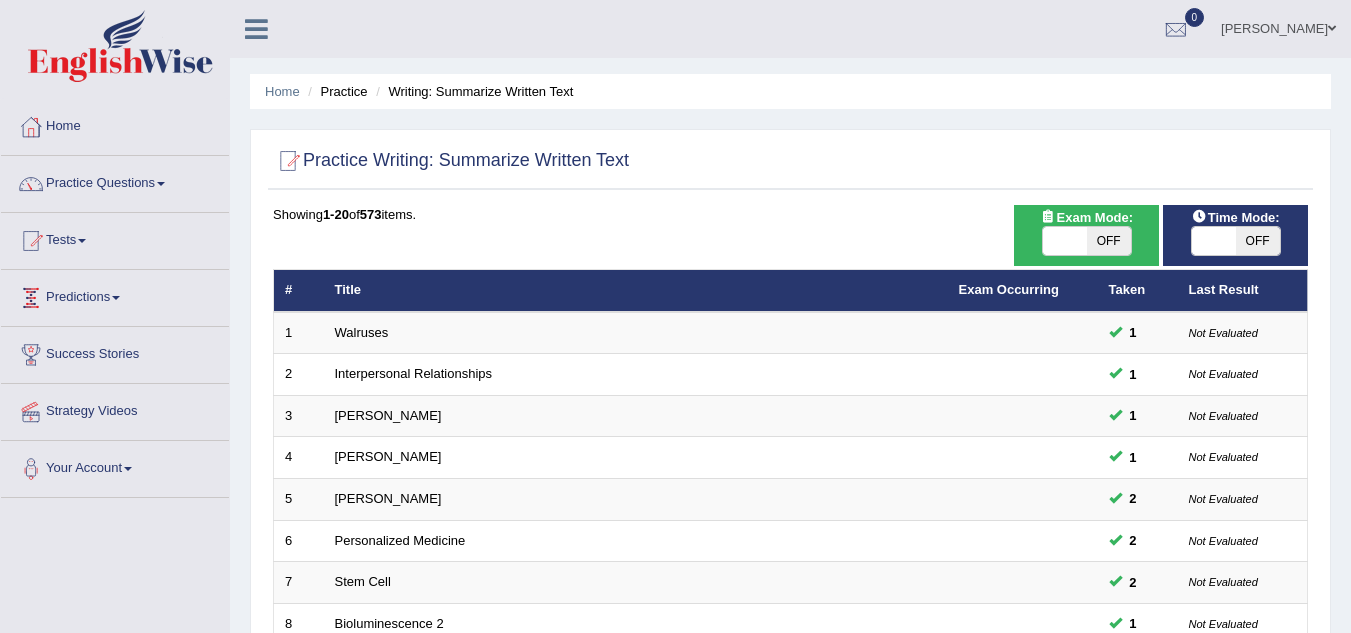 scroll, scrollTop: 0, scrollLeft: 0, axis: both 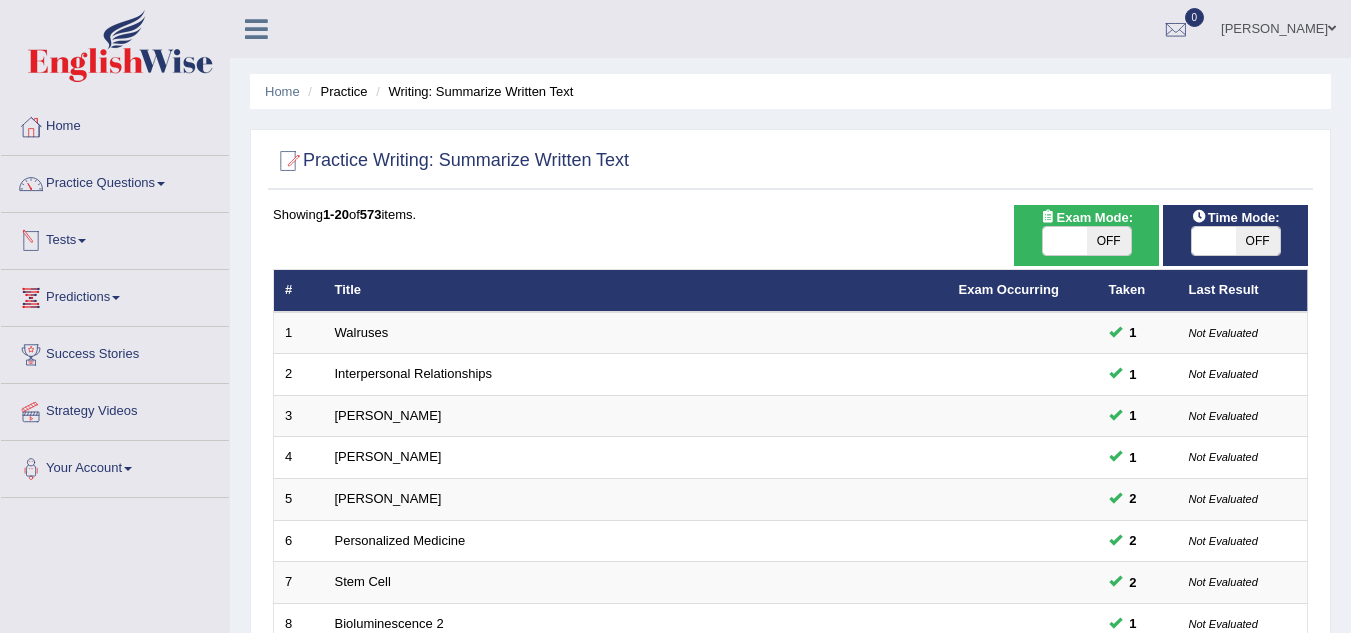 click on "Tests" at bounding box center (115, 238) 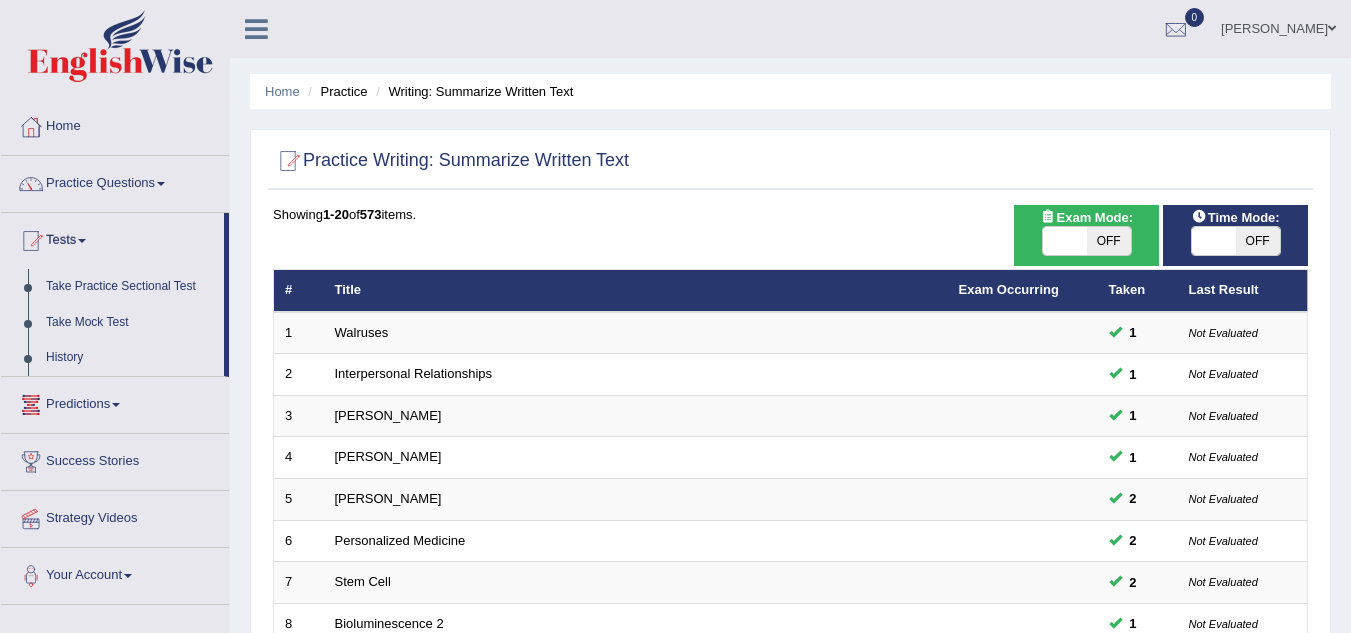 click on "Predictions" at bounding box center (115, 402) 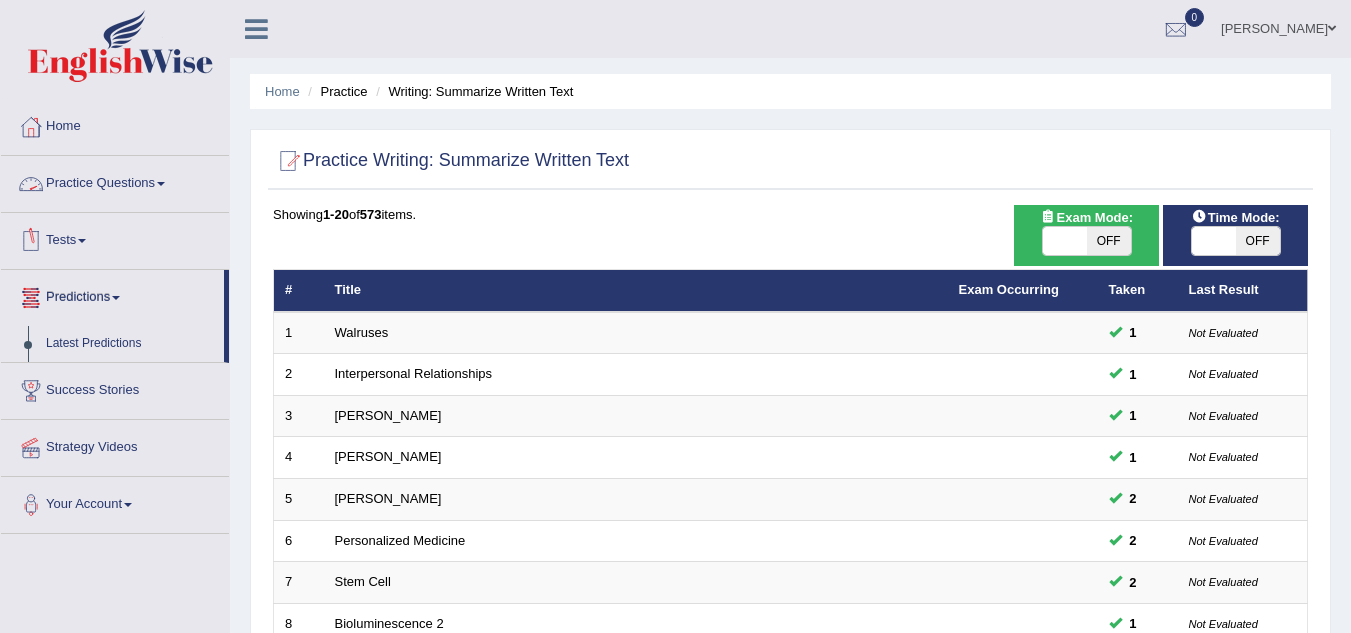 click on "Practice Questions" at bounding box center (115, 181) 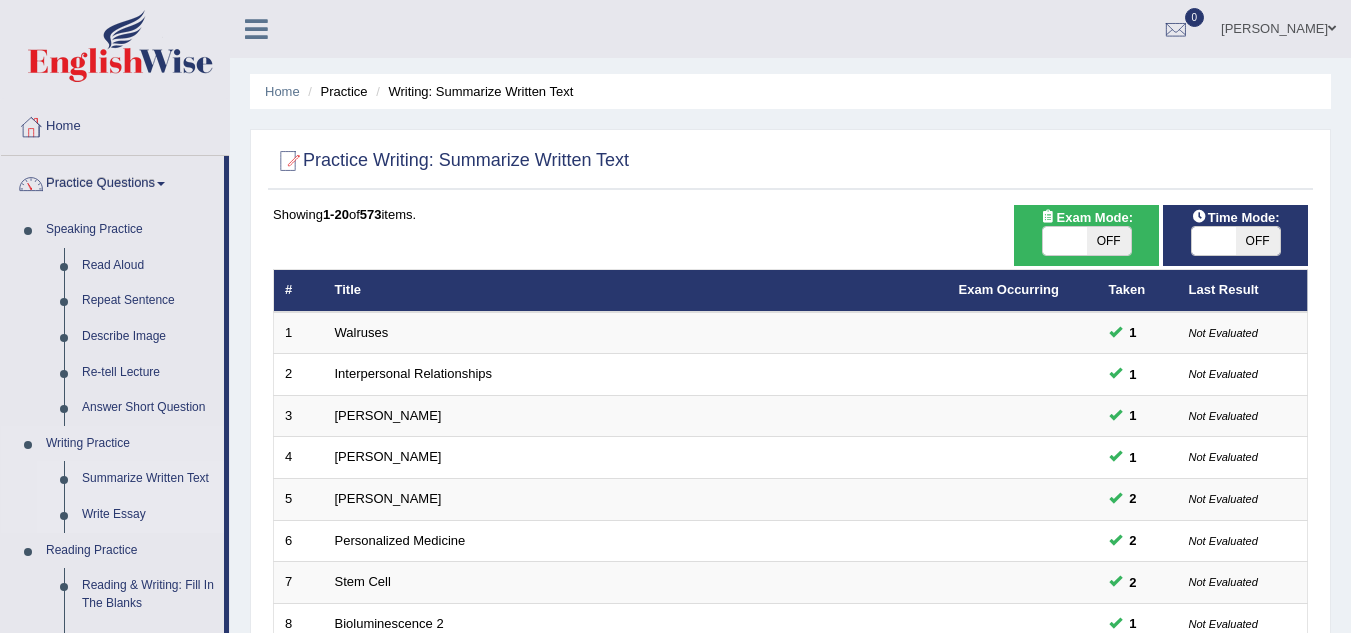 click on "Write Essay" at bounding box center [148, 515] 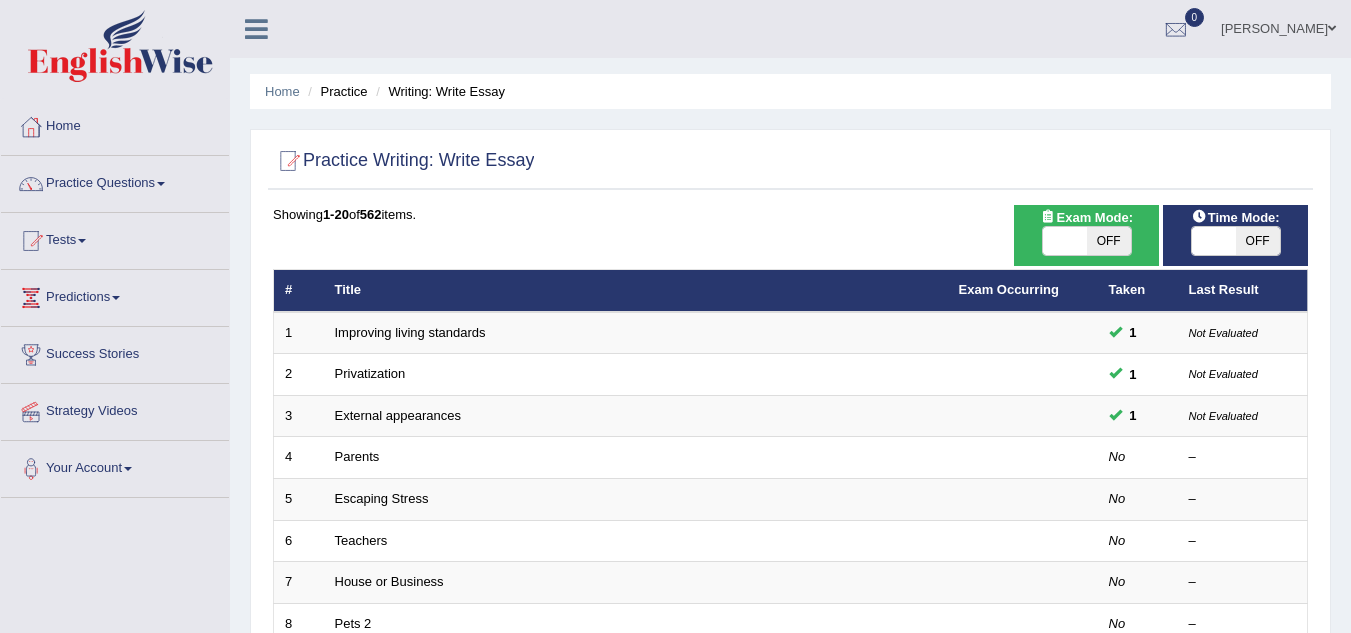 scroll, scrollTop: 0, scrollLeft: 0, axis: both 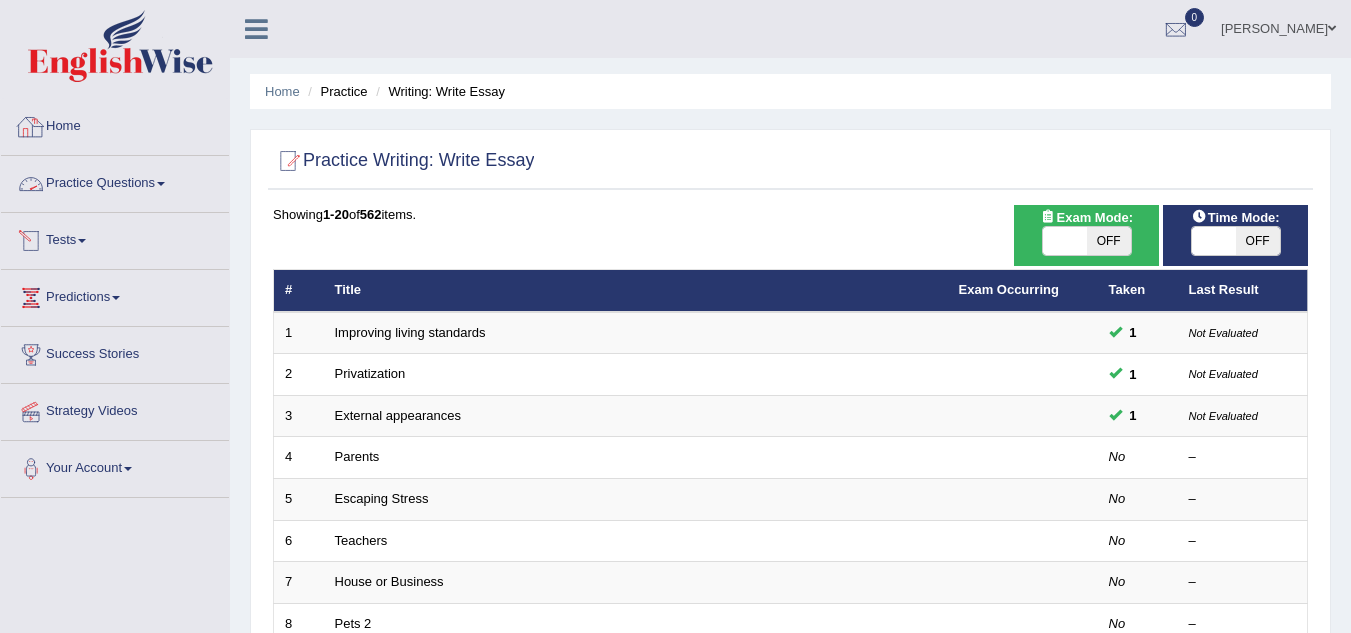 click on "Home" at bounding box center [115, 124] 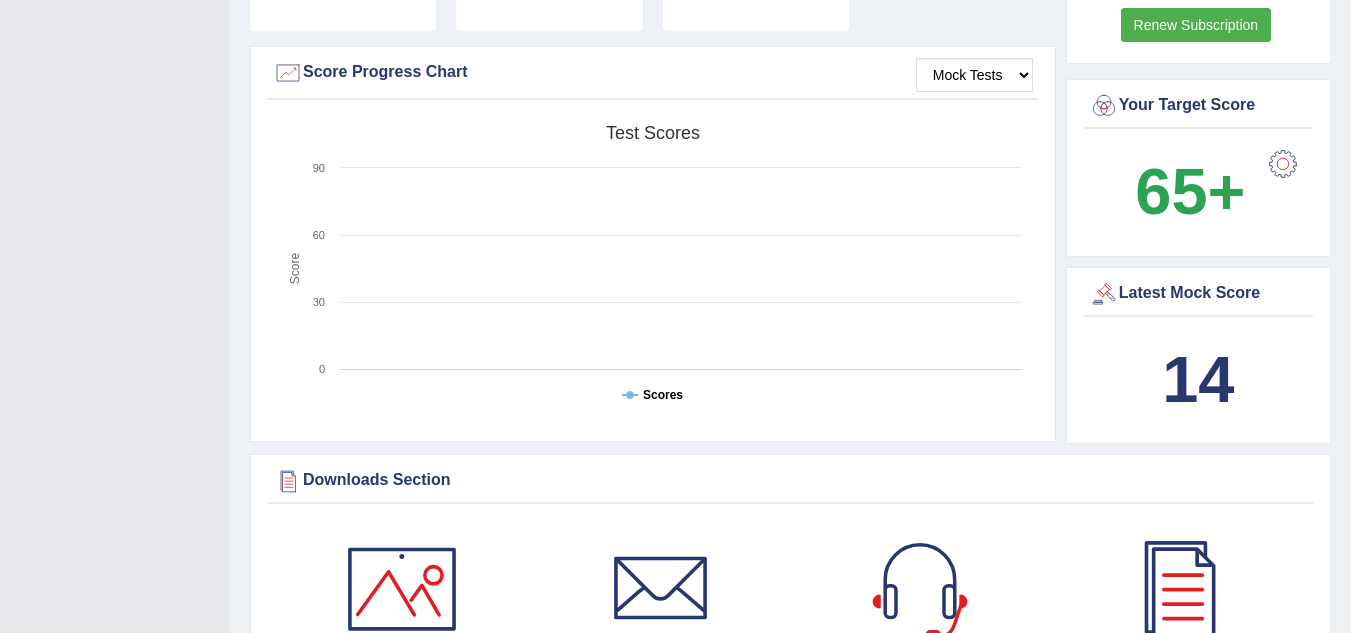 scroll, scrollTop: 1146, scrollLeft: 0, axis: vertical 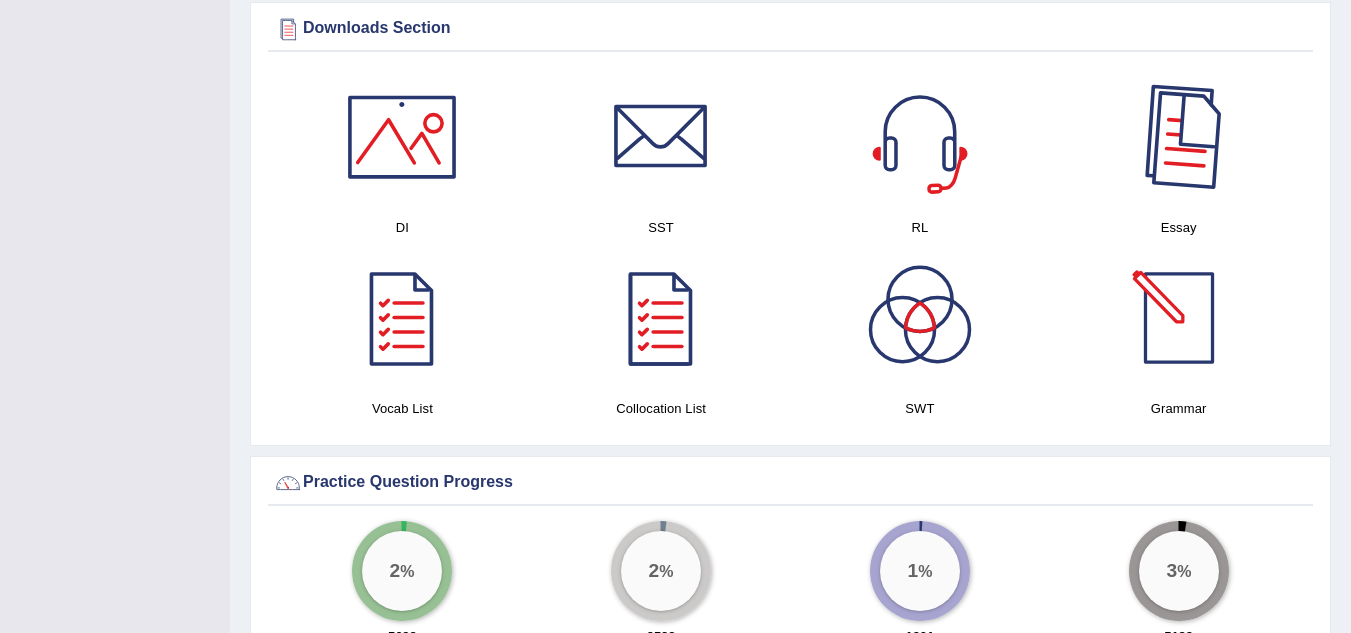 click at bounding box center [1179, 137] 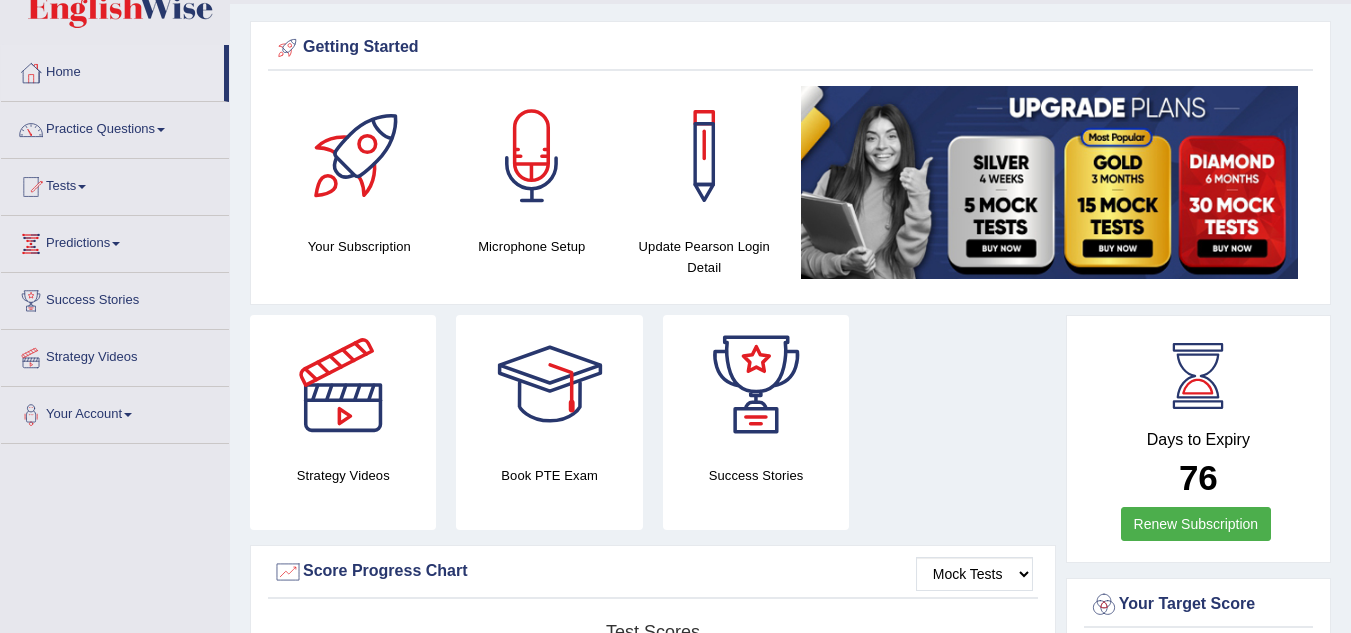 scroll, scrollTop: 0, scrollLeft: 0, axis: both 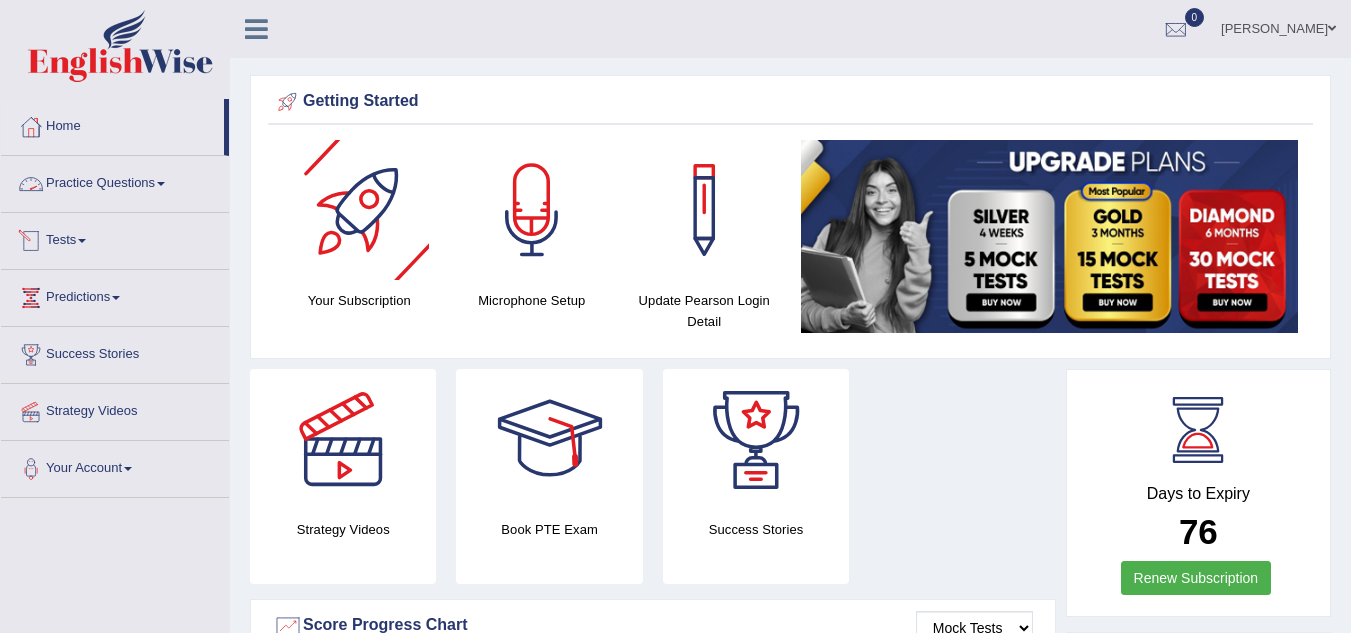 click on "Practice Questions" at bounding box center (115, 181) 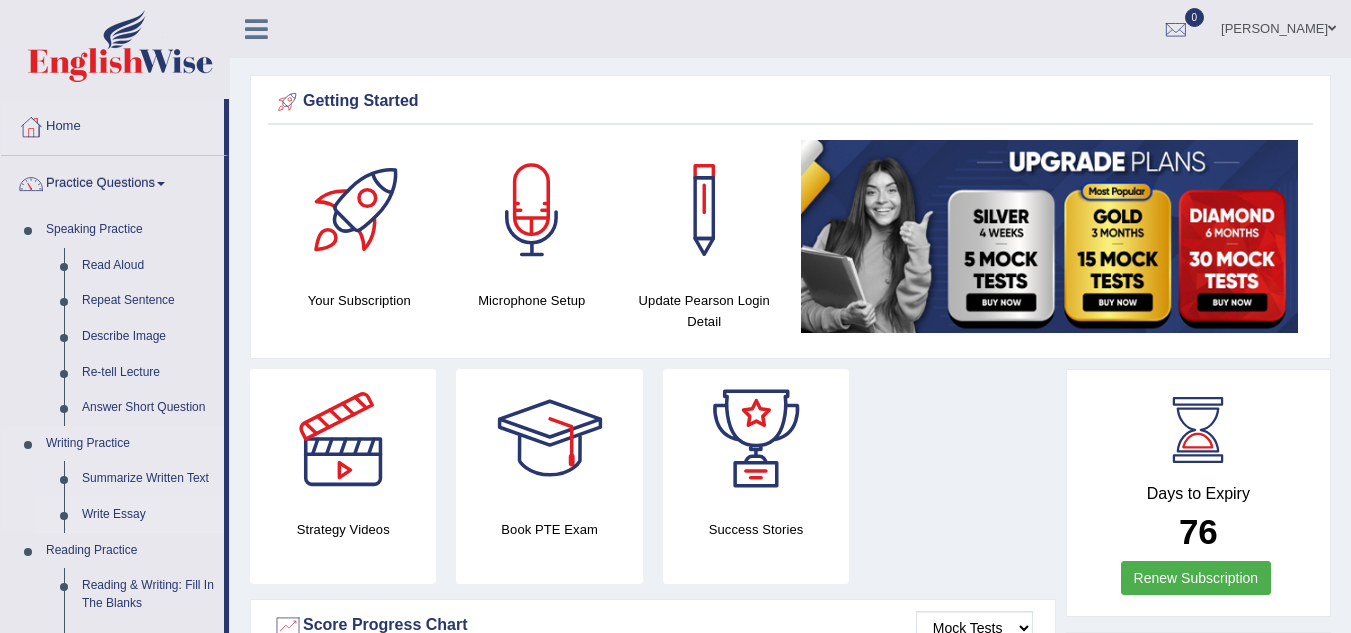 click on "Write Essay" at bounding box center [148, 515] 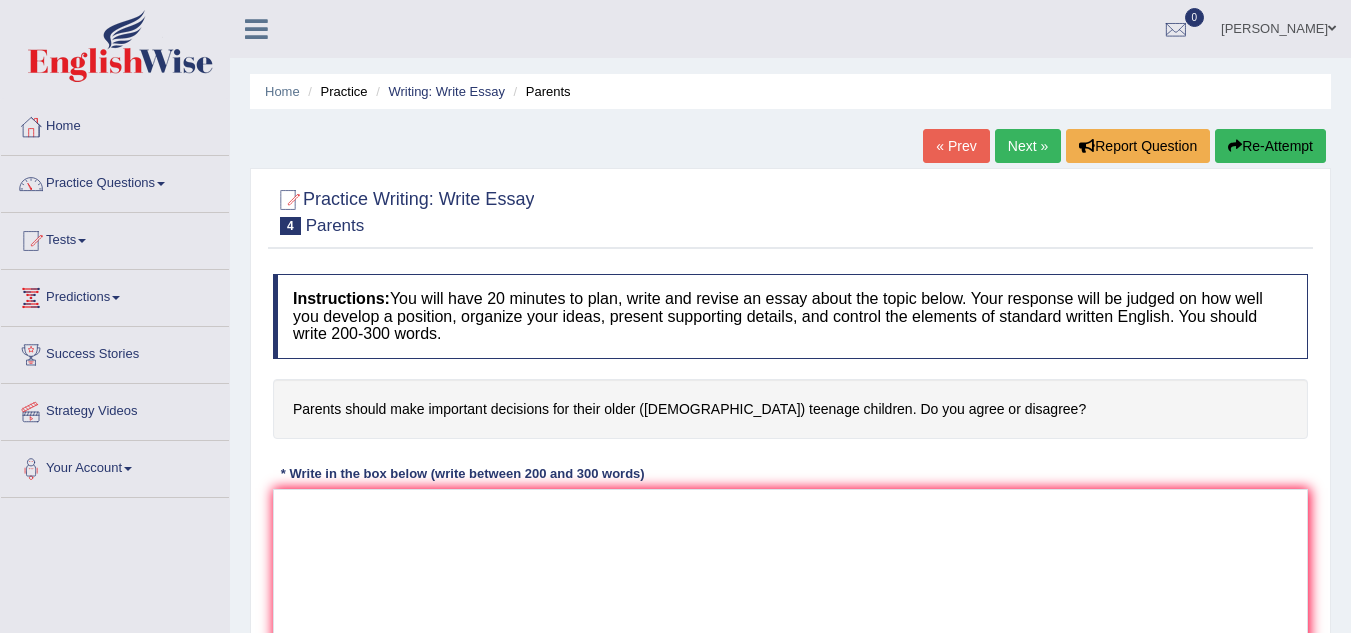 scroll, scrollTop: 0, scrollLeft: 0, axis: both 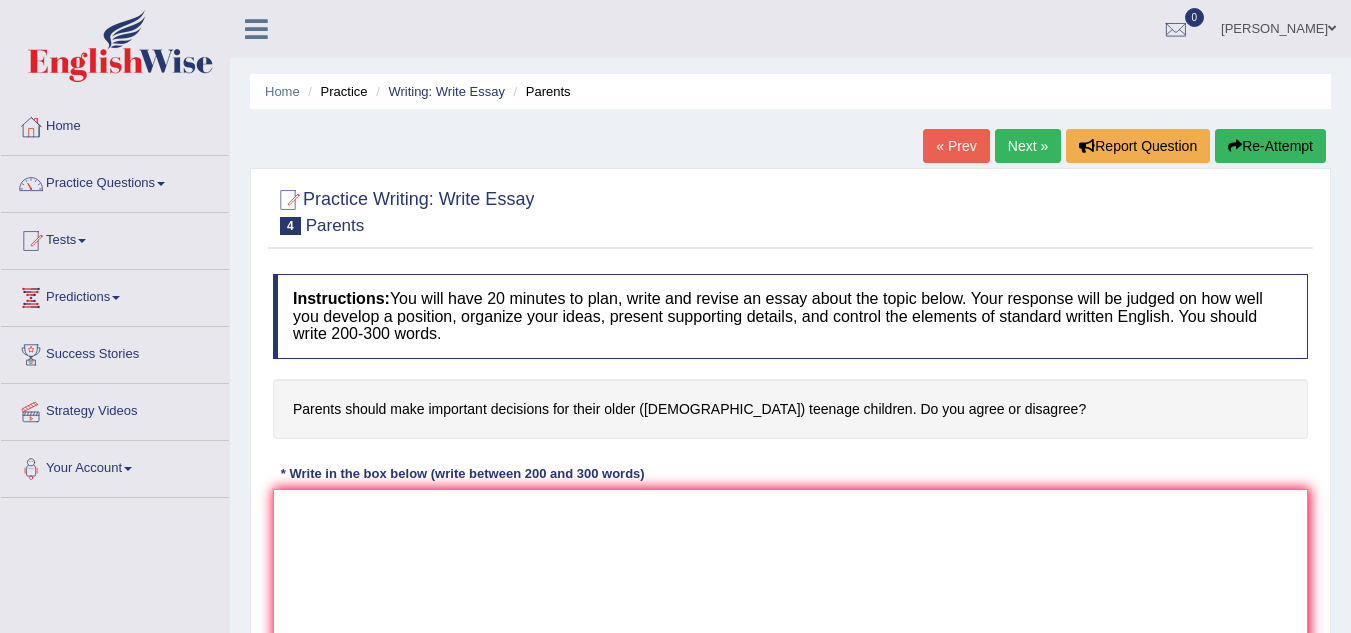 click at bounding box center (790, 586) 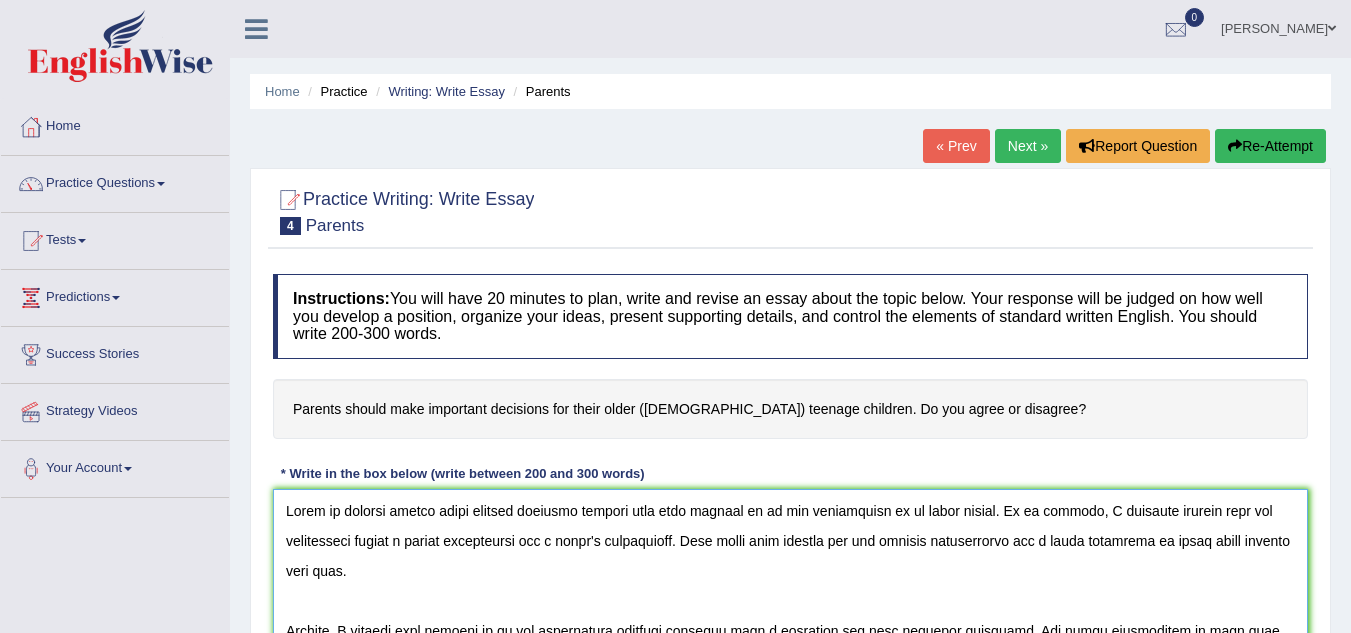 scroll, scrollTop: 257, scrollLeft: 0, axis: vertical 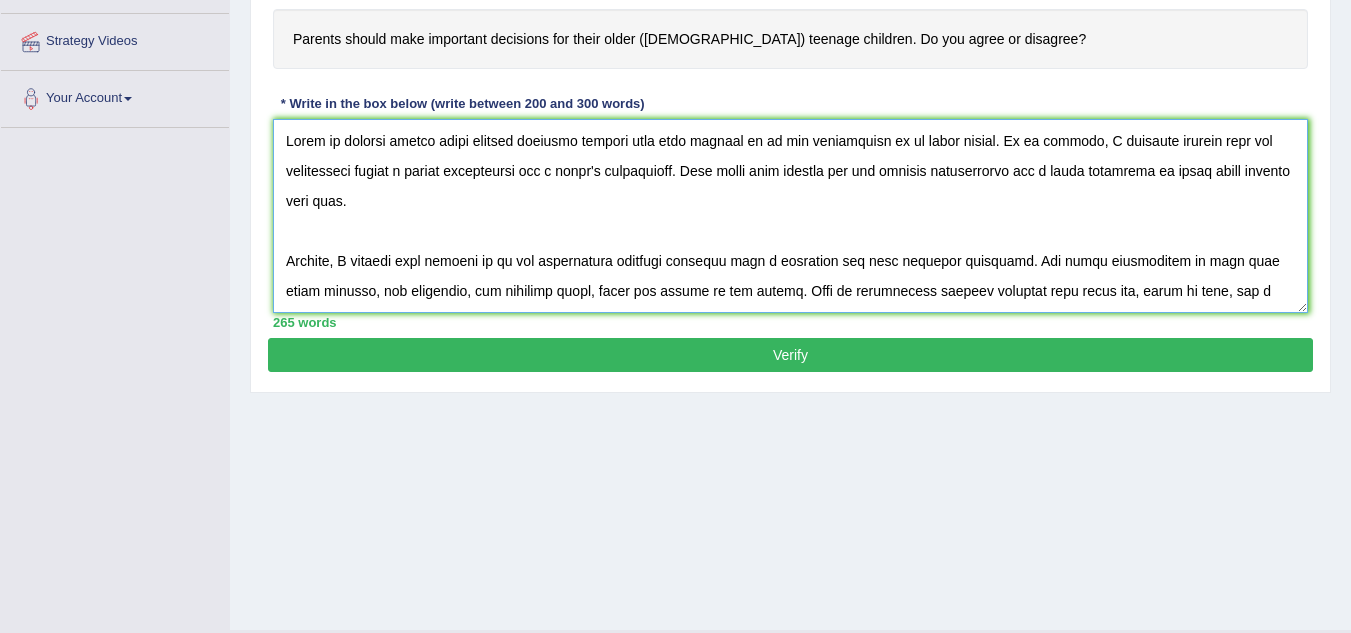 type on "There is ongoing debate about whether children benefit more from growing up in the countryside or in large cities. In my opinion, I strongly believe that the countryside offers a better environment for a child's development. This essay will discuss how the natural surroundings and a safer lifestyle in rural areas support this view.
Firstly, I believe that growing up in the countryside provides children with a healthier and more peaceful lifestyle. The rural environment is free from heavy traffic, air pollution, and constant noise, which are common in big cities. This is significant because children need clean air, space to play, and a calm atmosphere to grow both physically and mentally. For instance, studies show that children raised in rural settings are less likely to suffer from stress-related disorders and respiratory illnesses. Therefore, this clearly supports my view that the countryside is better for raising children.
Secondly, another strong reason for my opinion is that rural areas tend to have..." 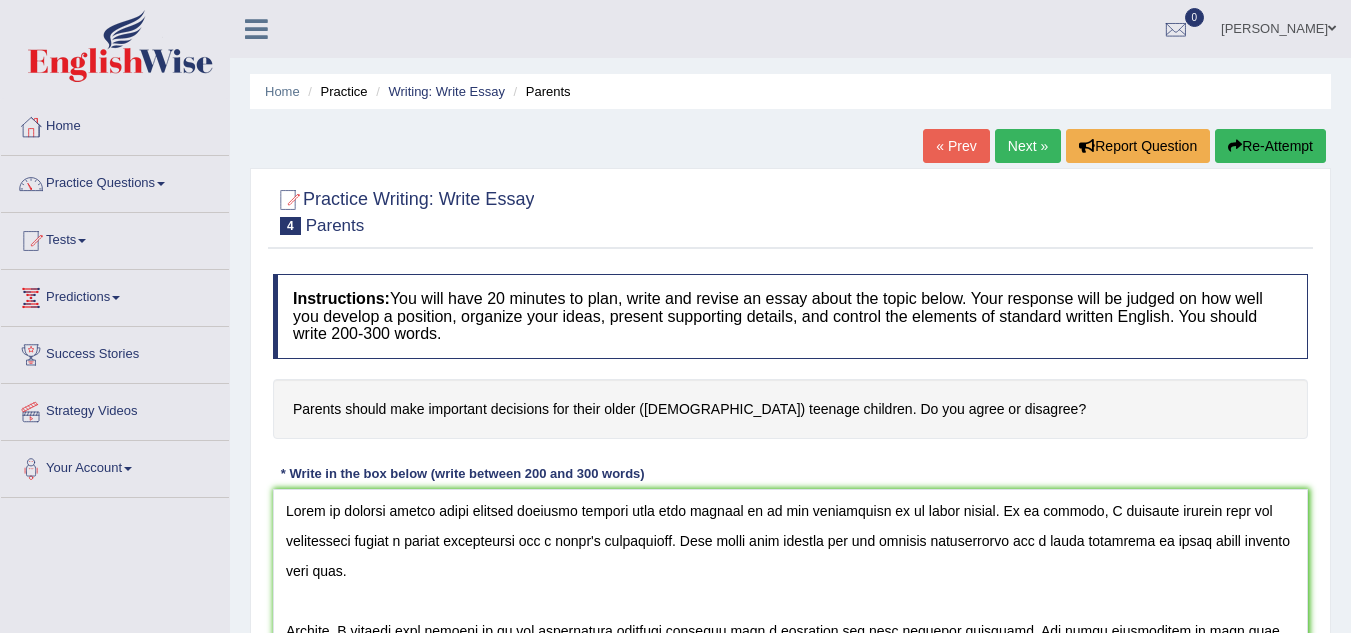 click on "Next »" at bounding box center [1028, 146] 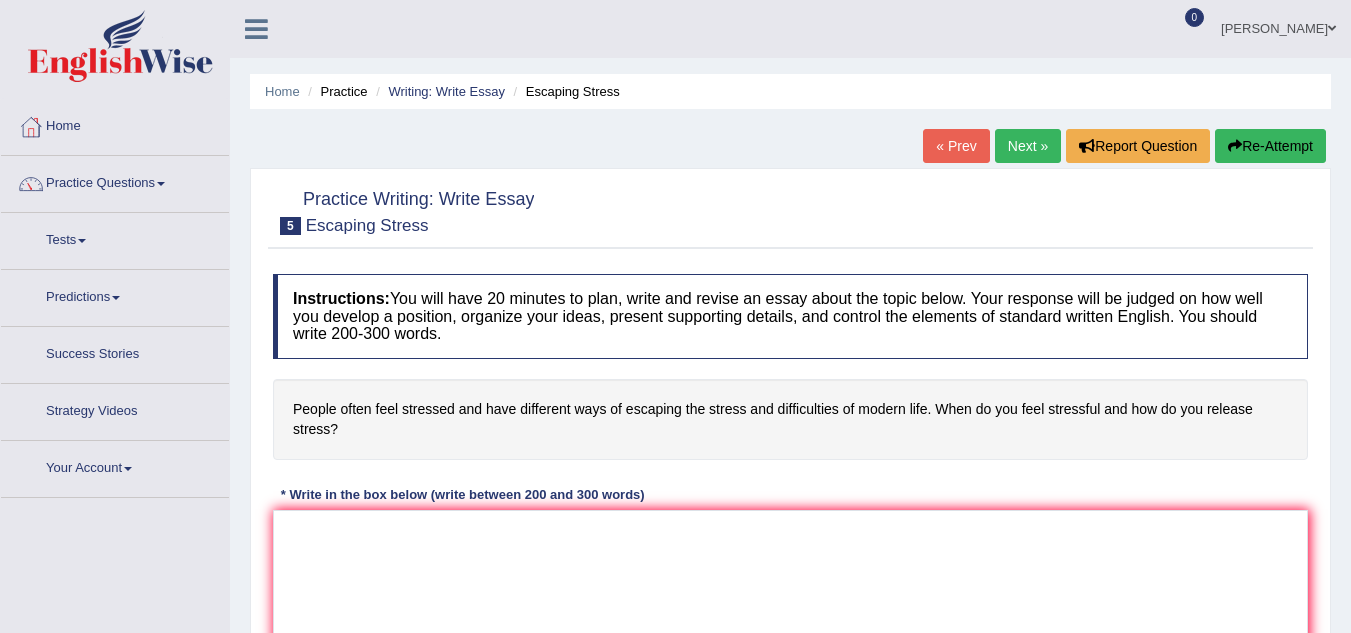 scroll, scrollTop: 0, scrollLeft: 0, axis: both 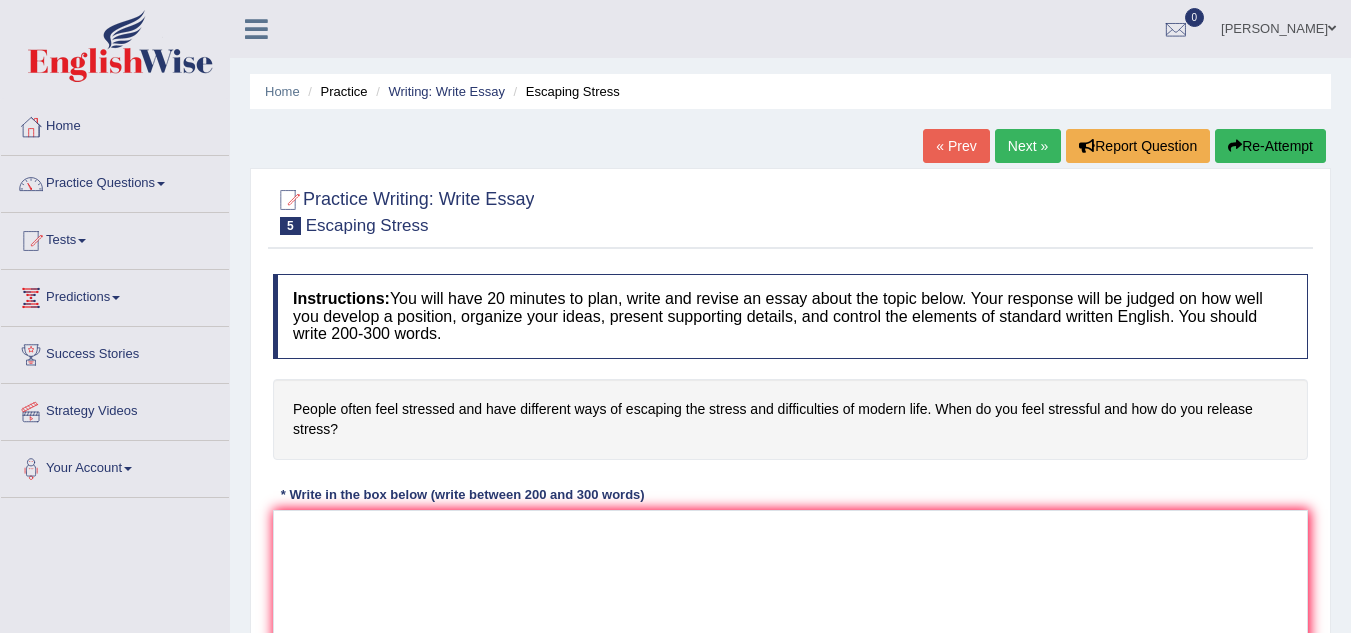 click on "Next »" at bounding box center [1028, 146] 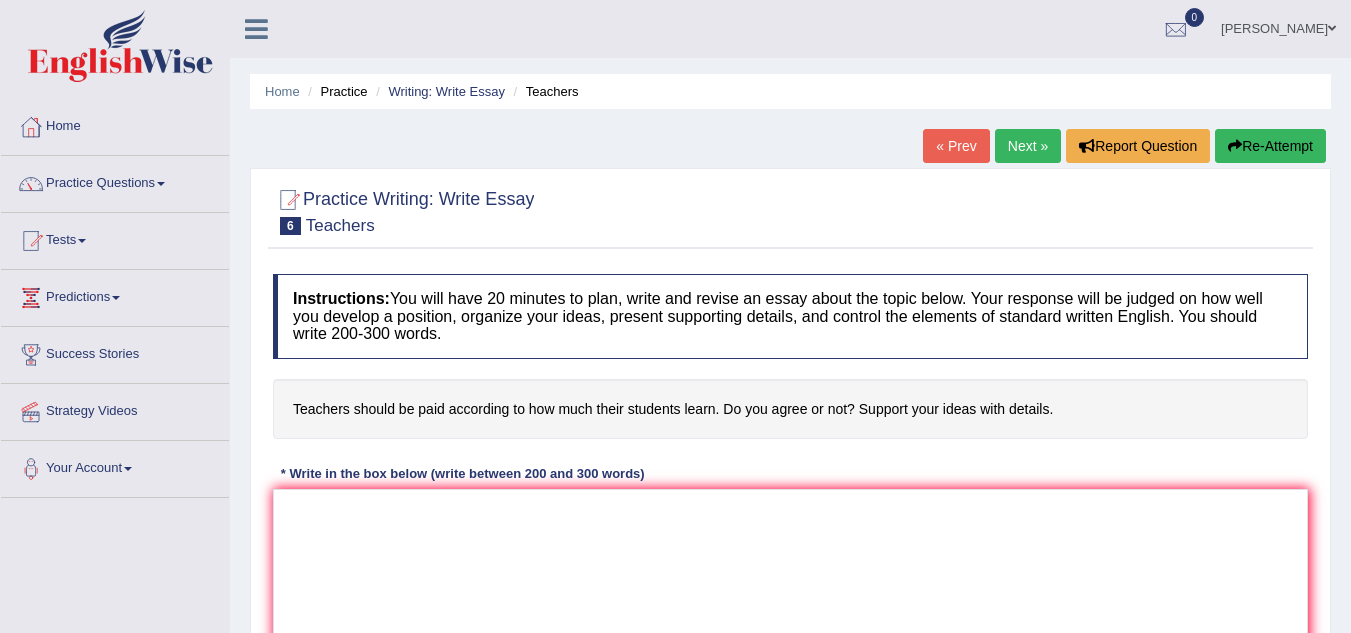 scroll, scrollTop: 0, scrollLeft: 0, axis: both 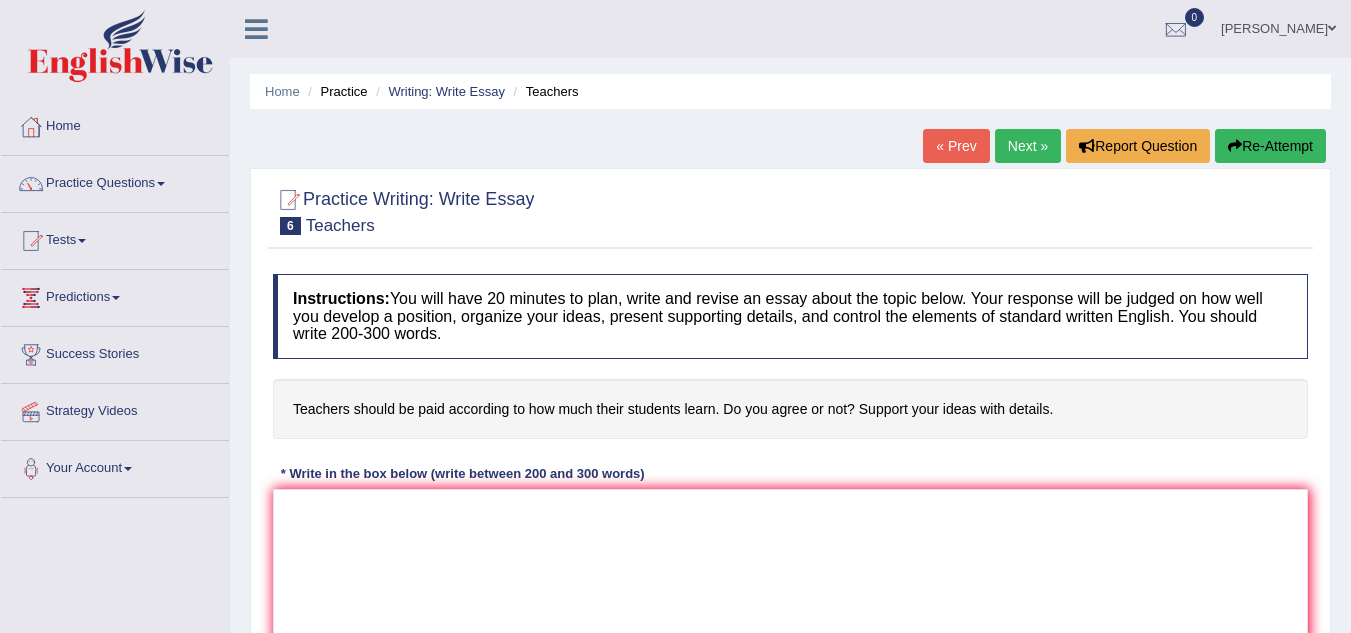 drag, startPoint x: 1063, startPoint y: 404, endPoint x: 311, endPoint y: 404, distance: 752 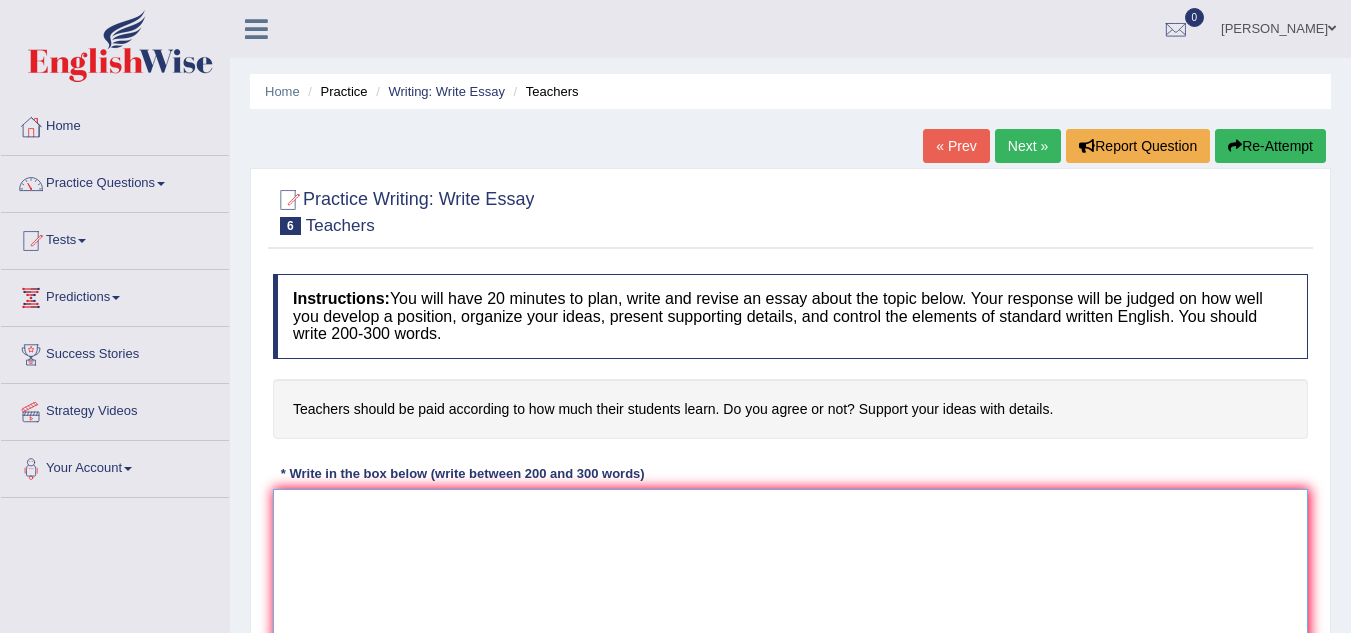 click at bounding box center [790, 586] 